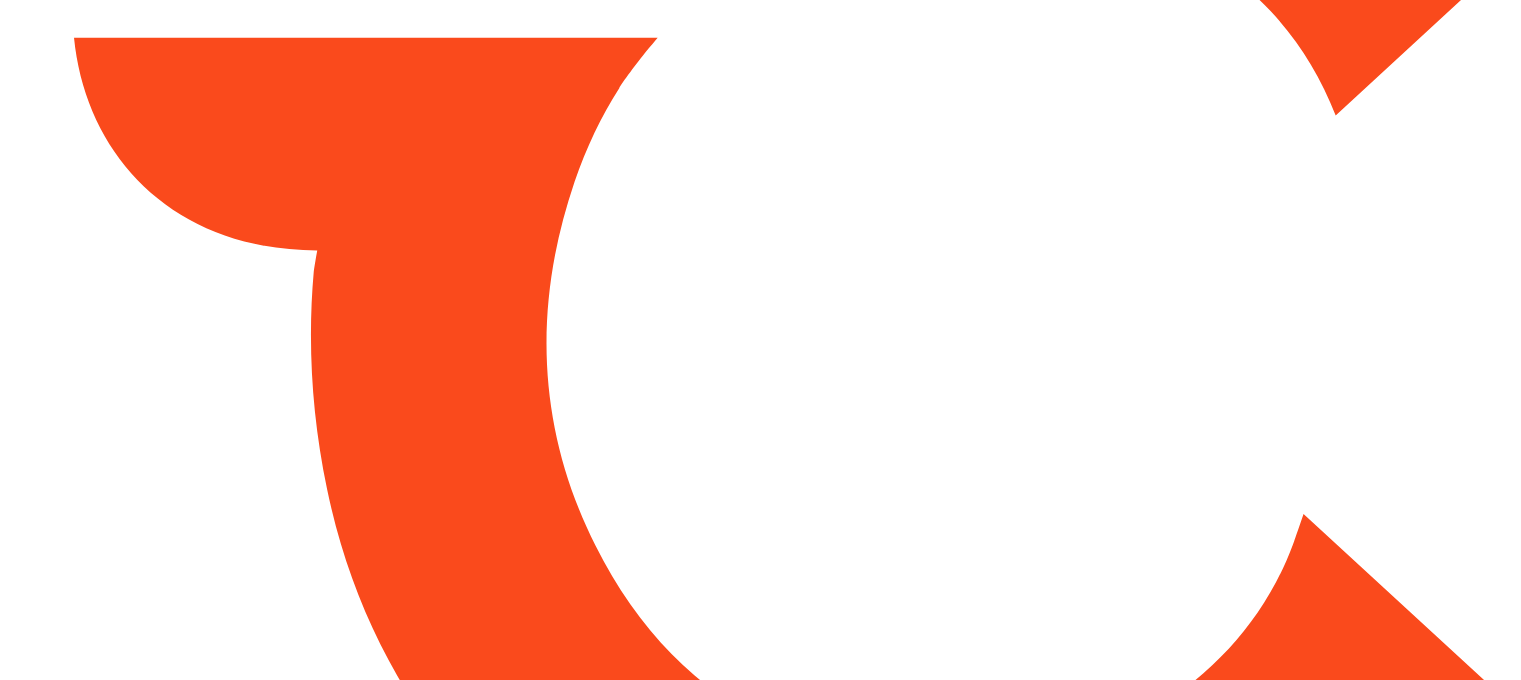 scroll, scrollTop: 0, scrollLeft: 0, axis: both 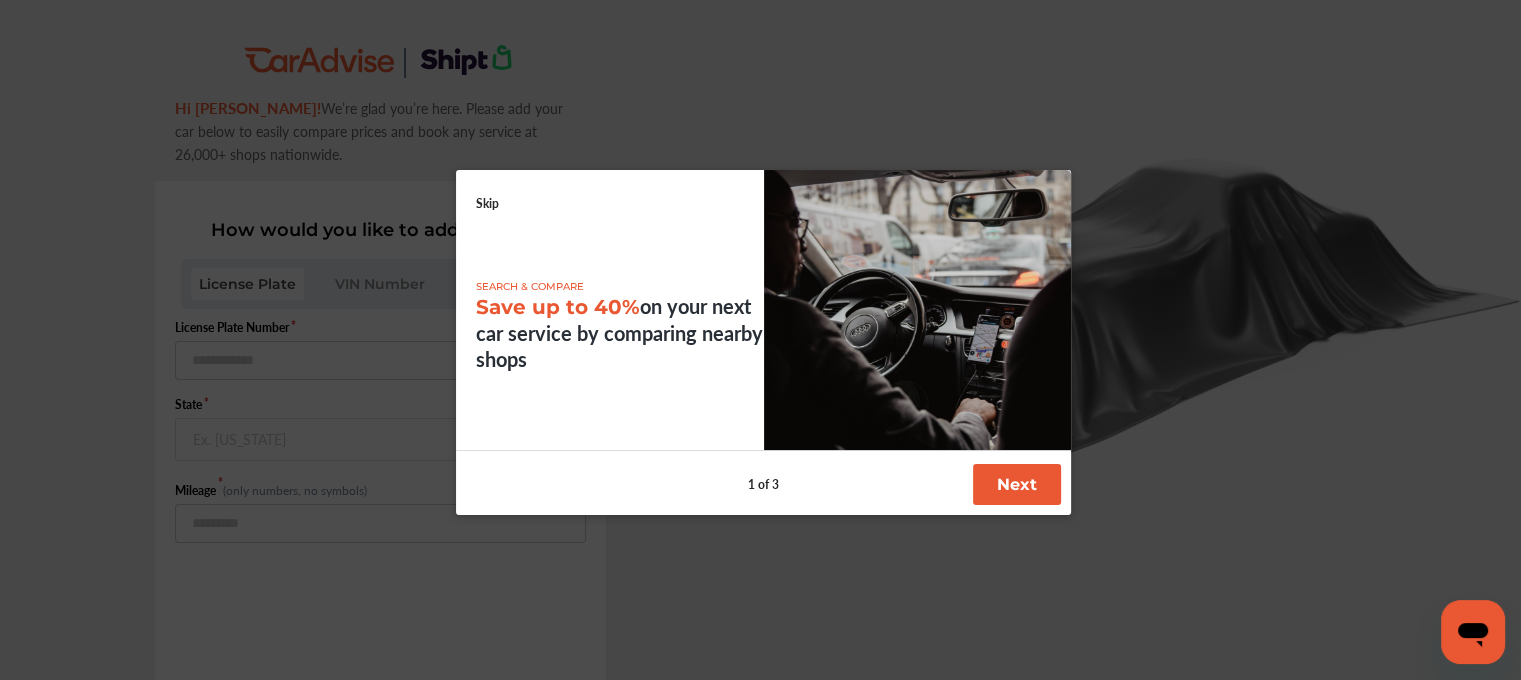 click on "Next" at bounding box center [1017, 484] 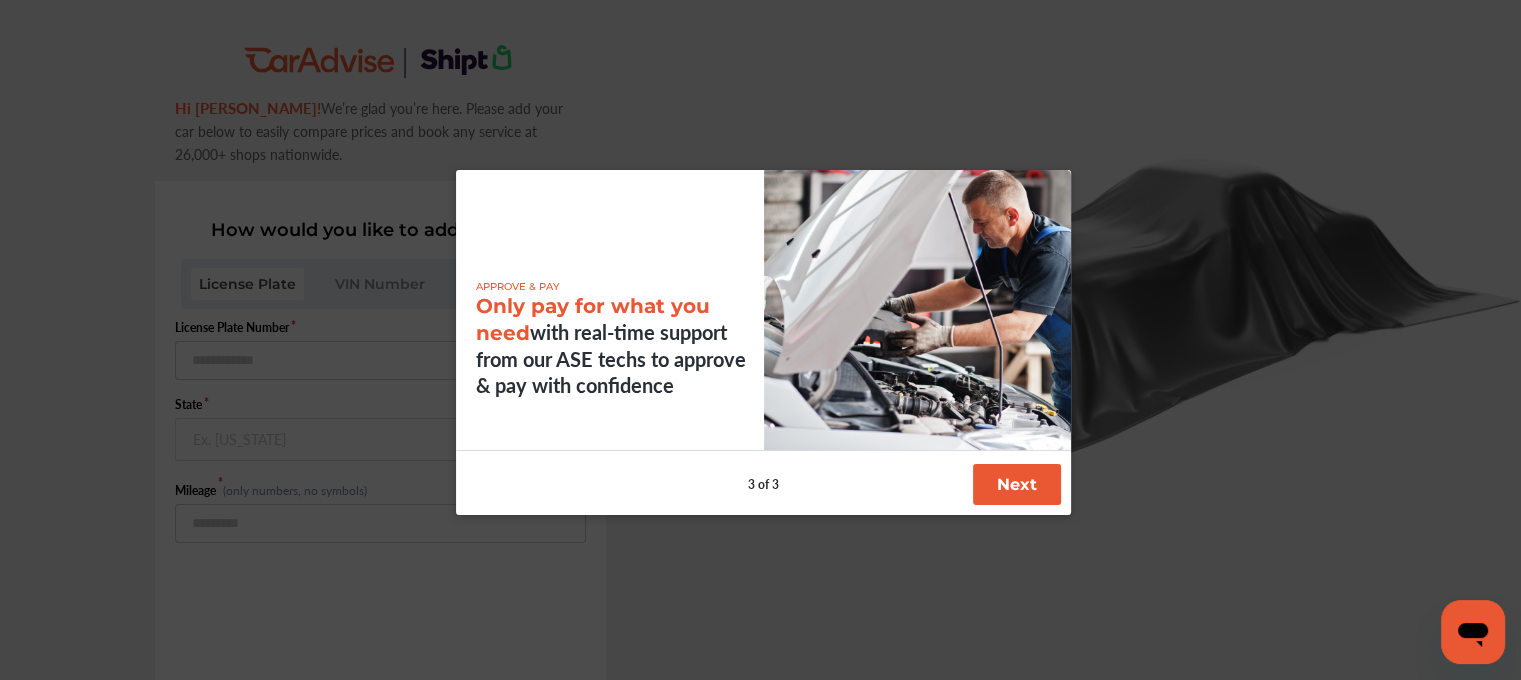 click on "Next" at bounding box center (1017, 484) 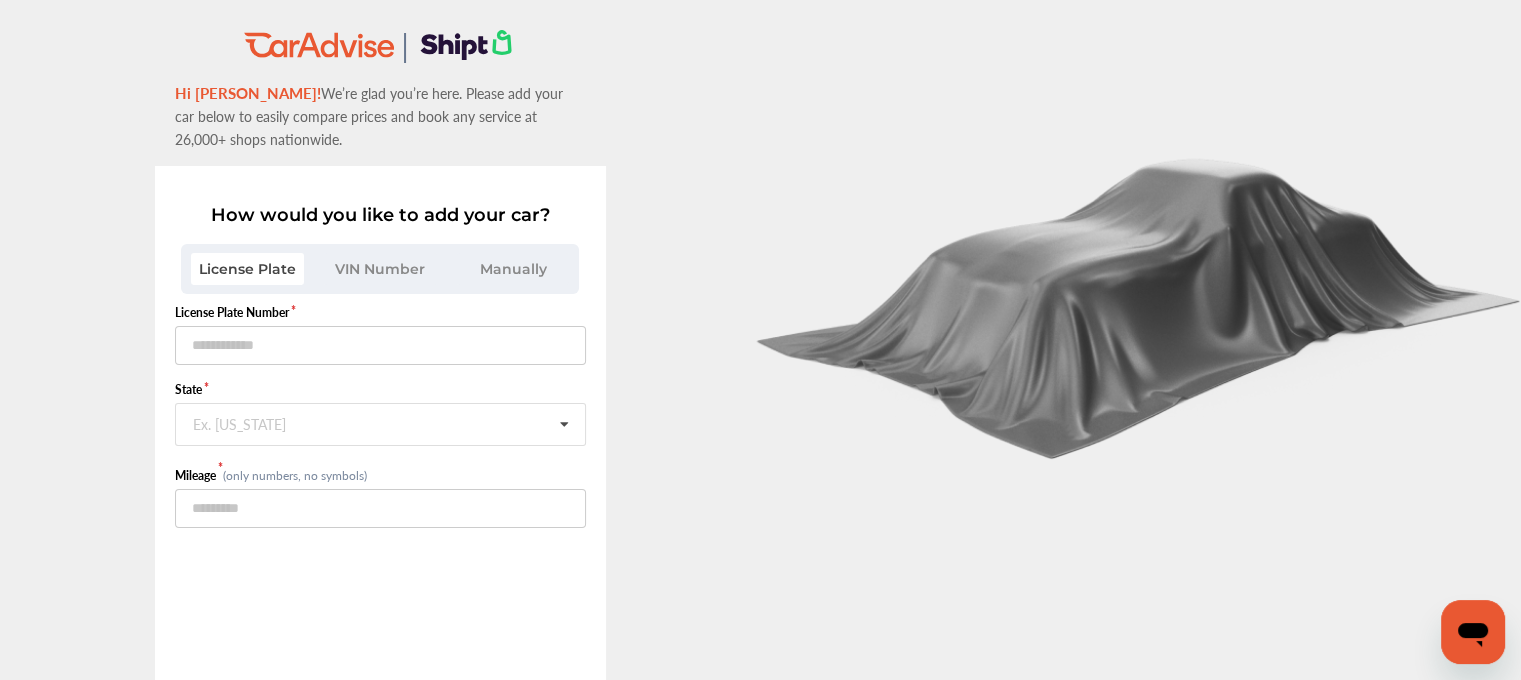 click on "License Plate VIN Number Manually" at bounding box center (380, 269) 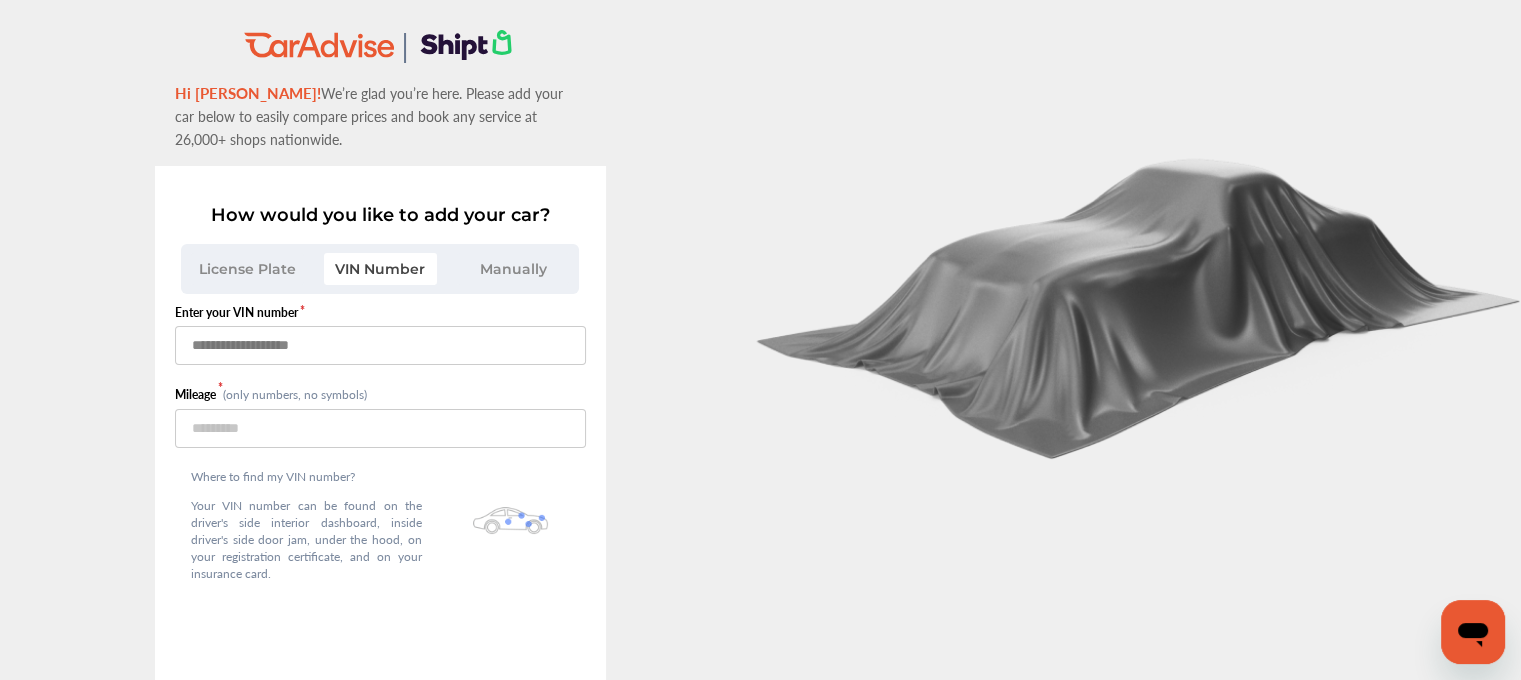 click at bounding box center (380, 345) 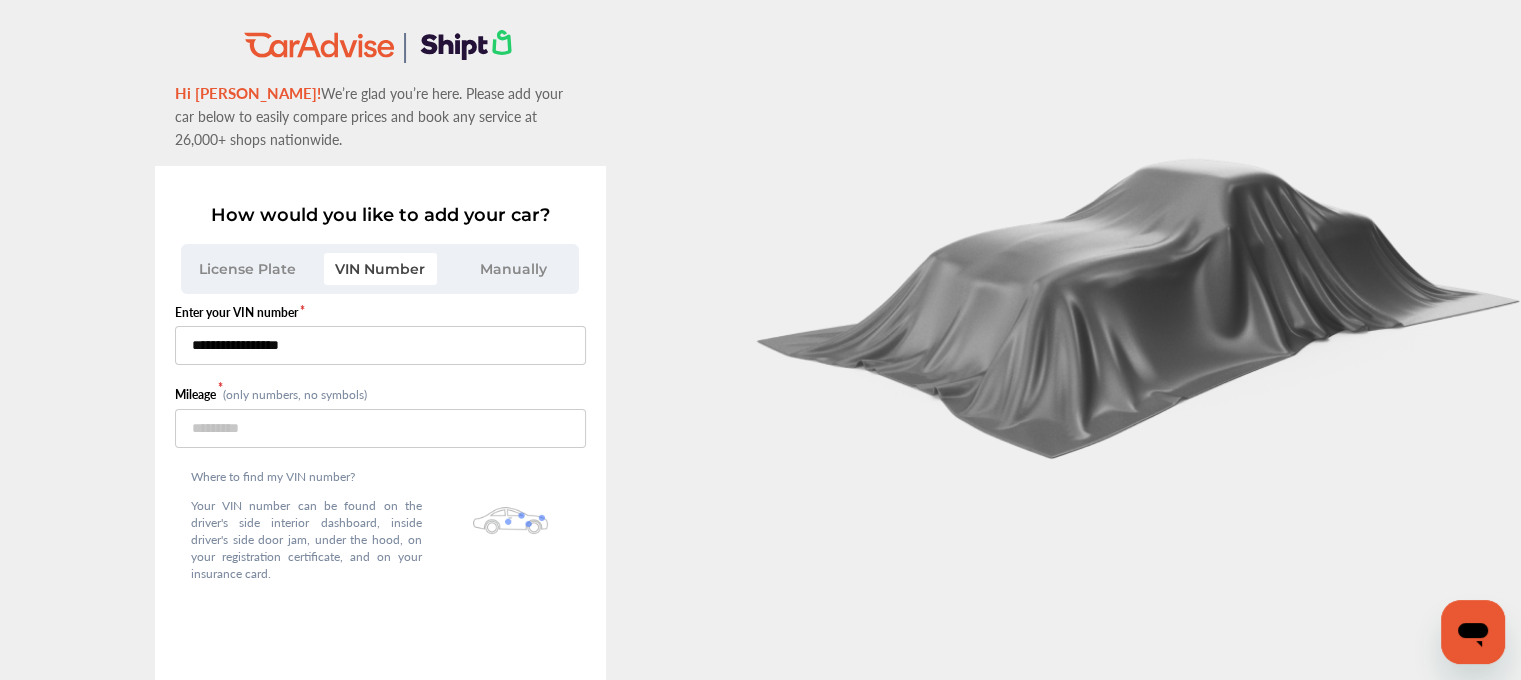 type on "**********" 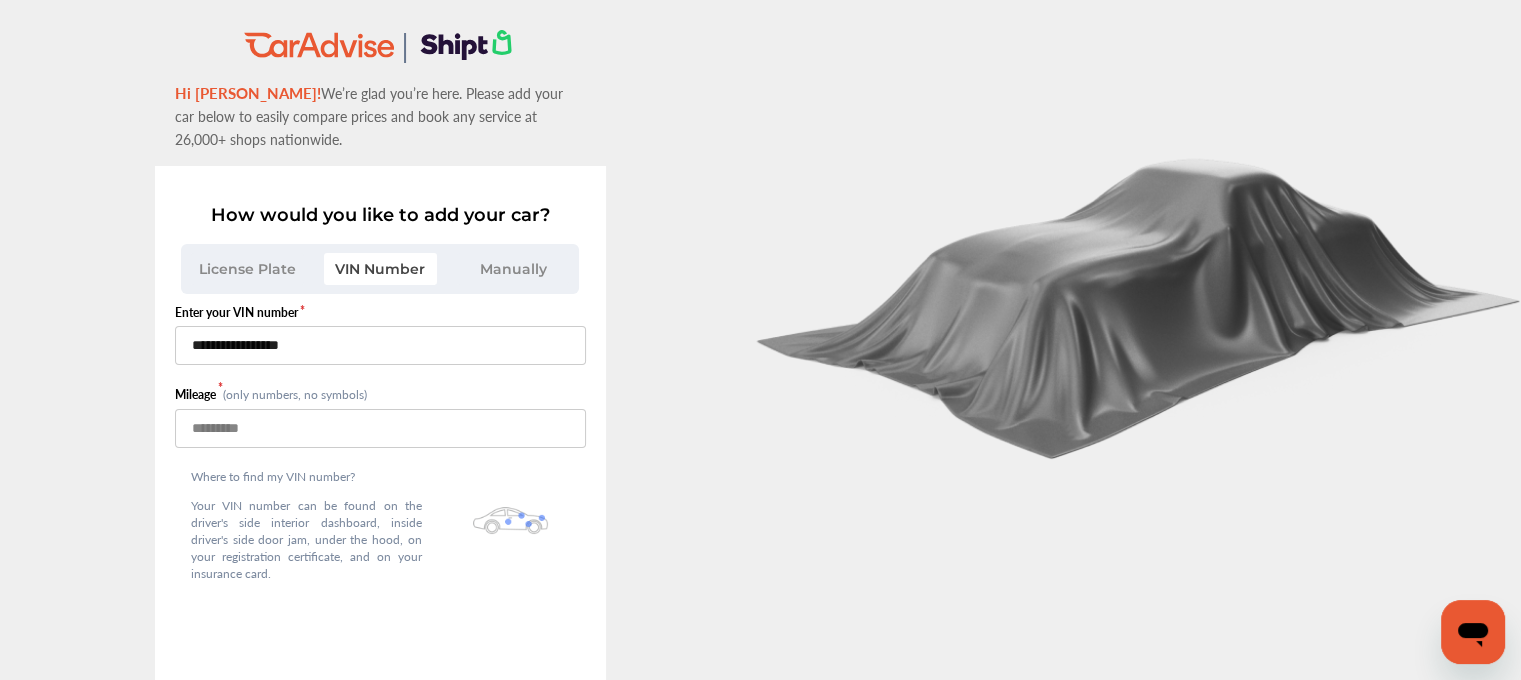 click at bounding box center (380, 428) 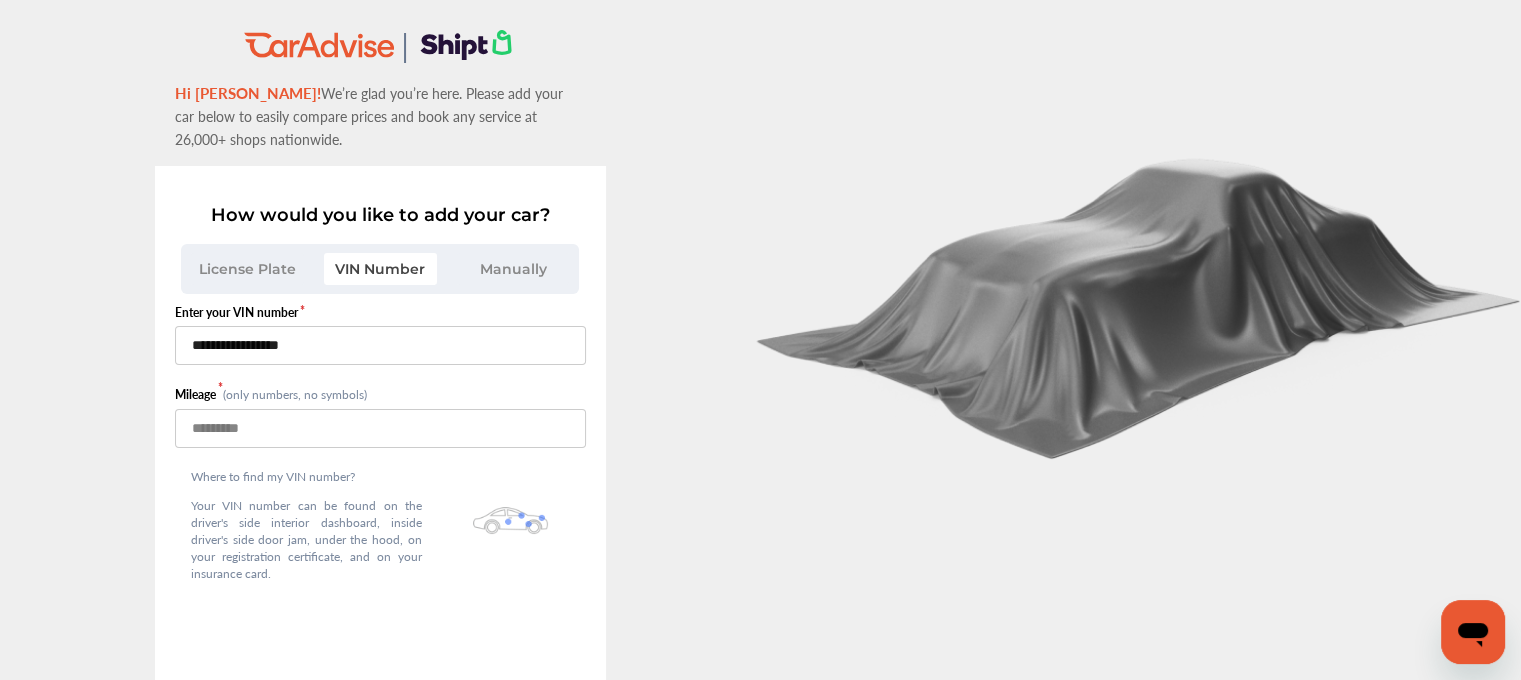 type on "*****" 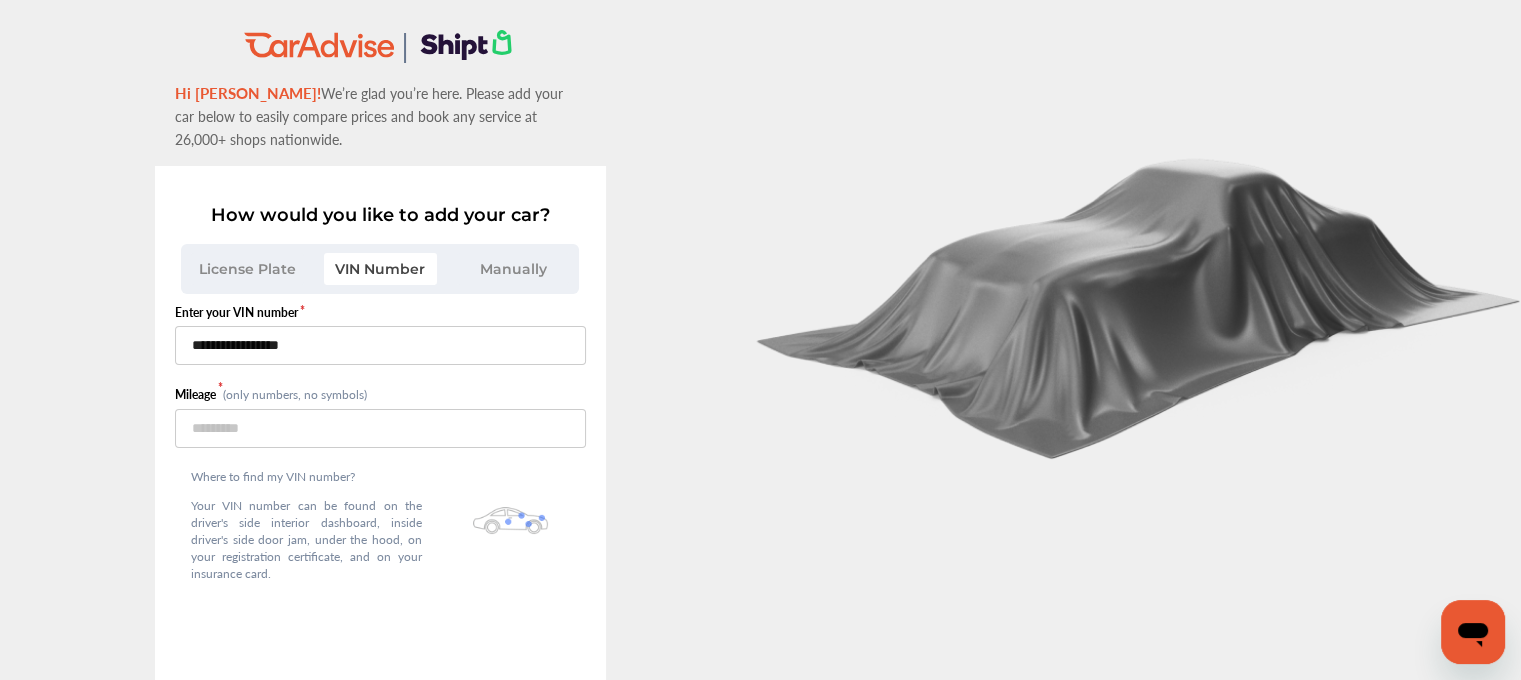 click on "**********" at bounding box center (380, 424) 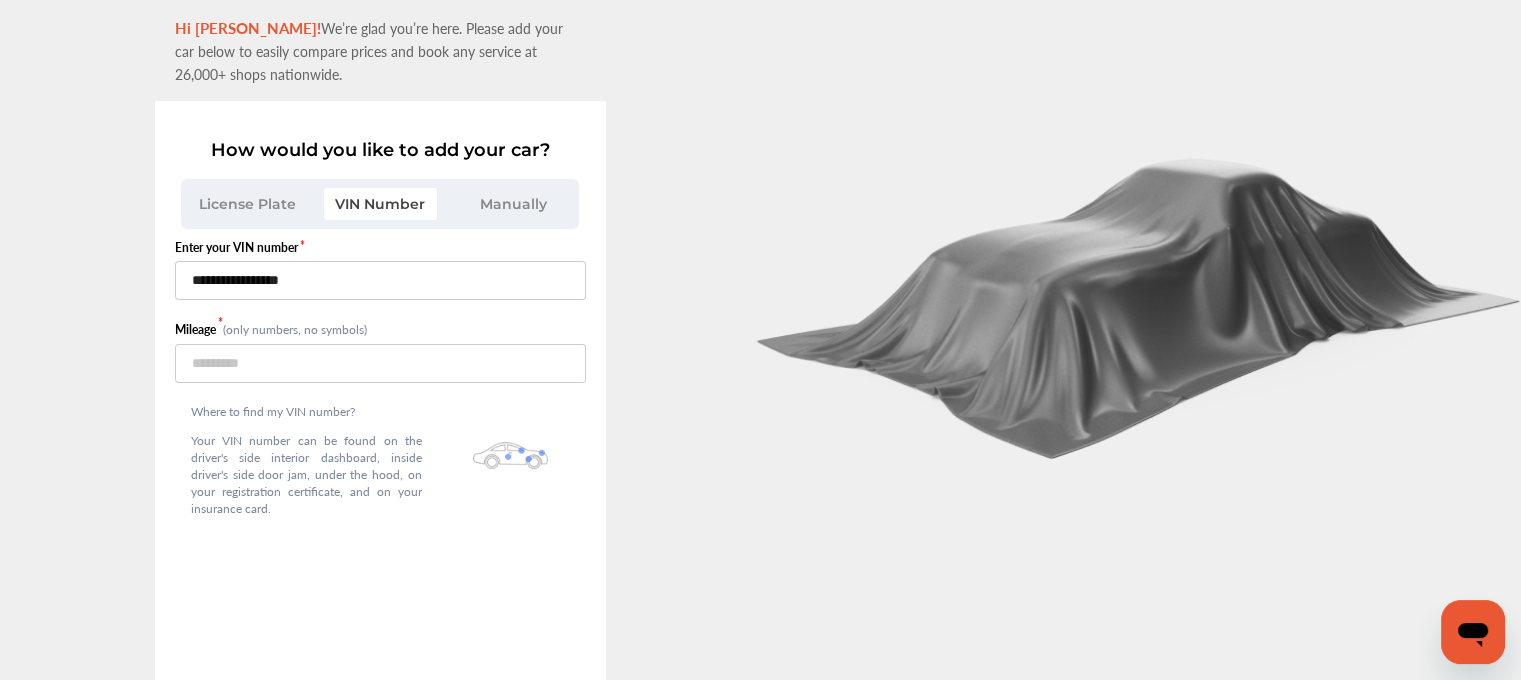 scroll, scrollTop: 150, scrollLeft: 0, axis: vertical 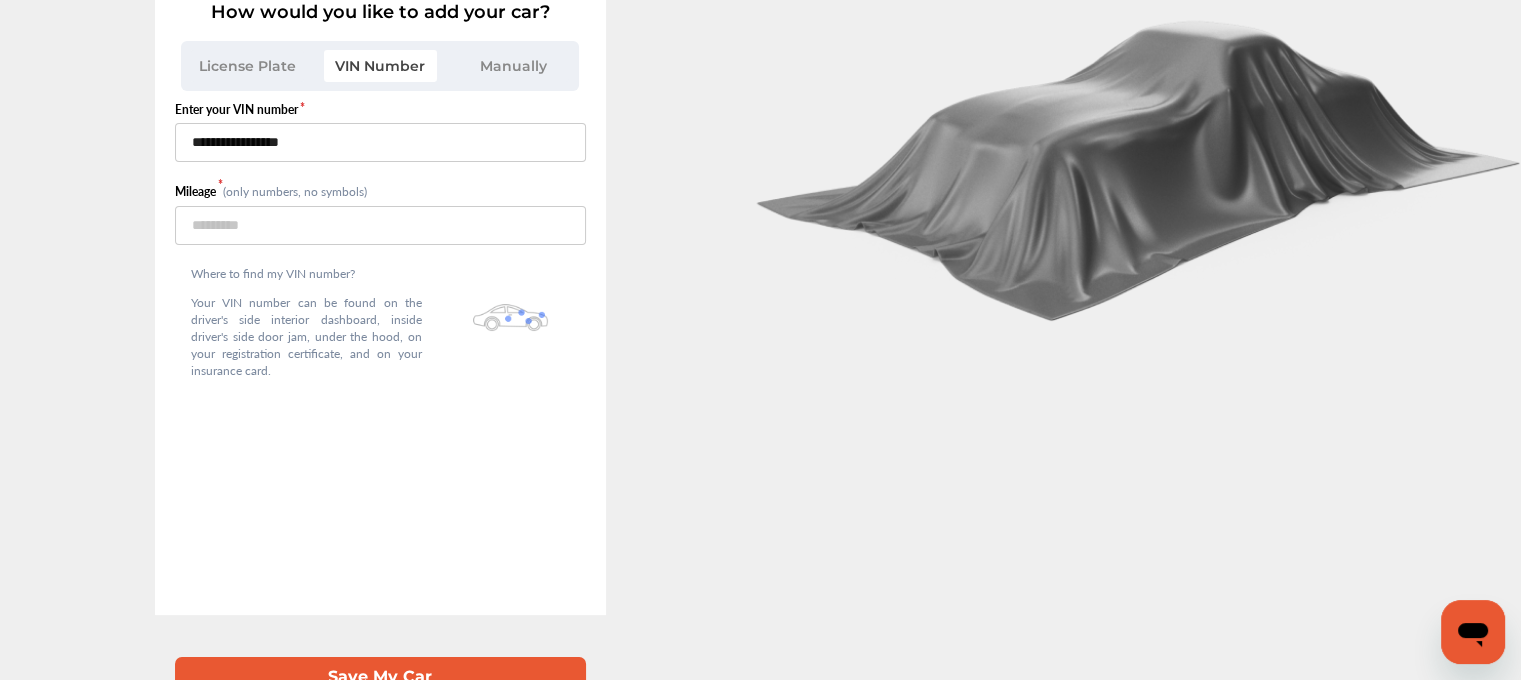 click on "**********" at bounding box center [380, 221] 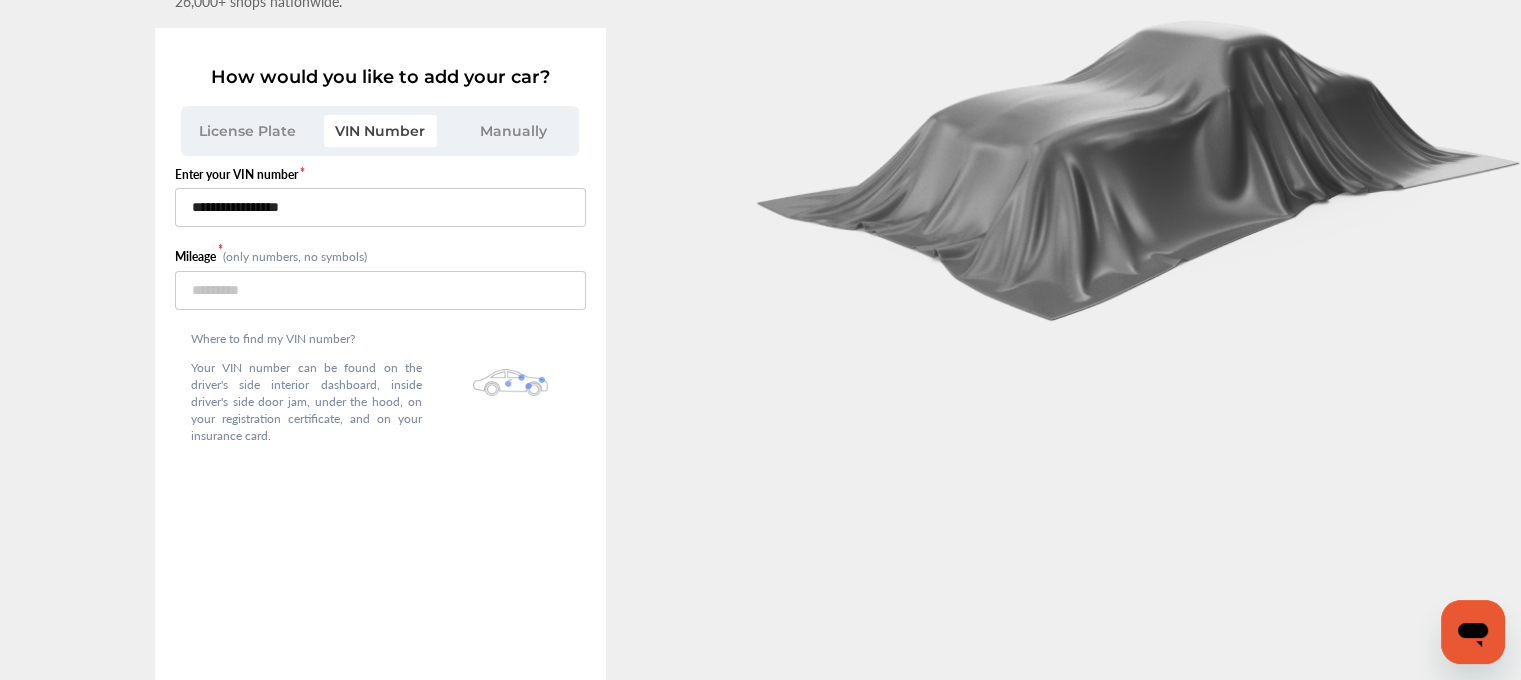 scroll, scrollTop: 0, scrollLeft: 0, axis: both 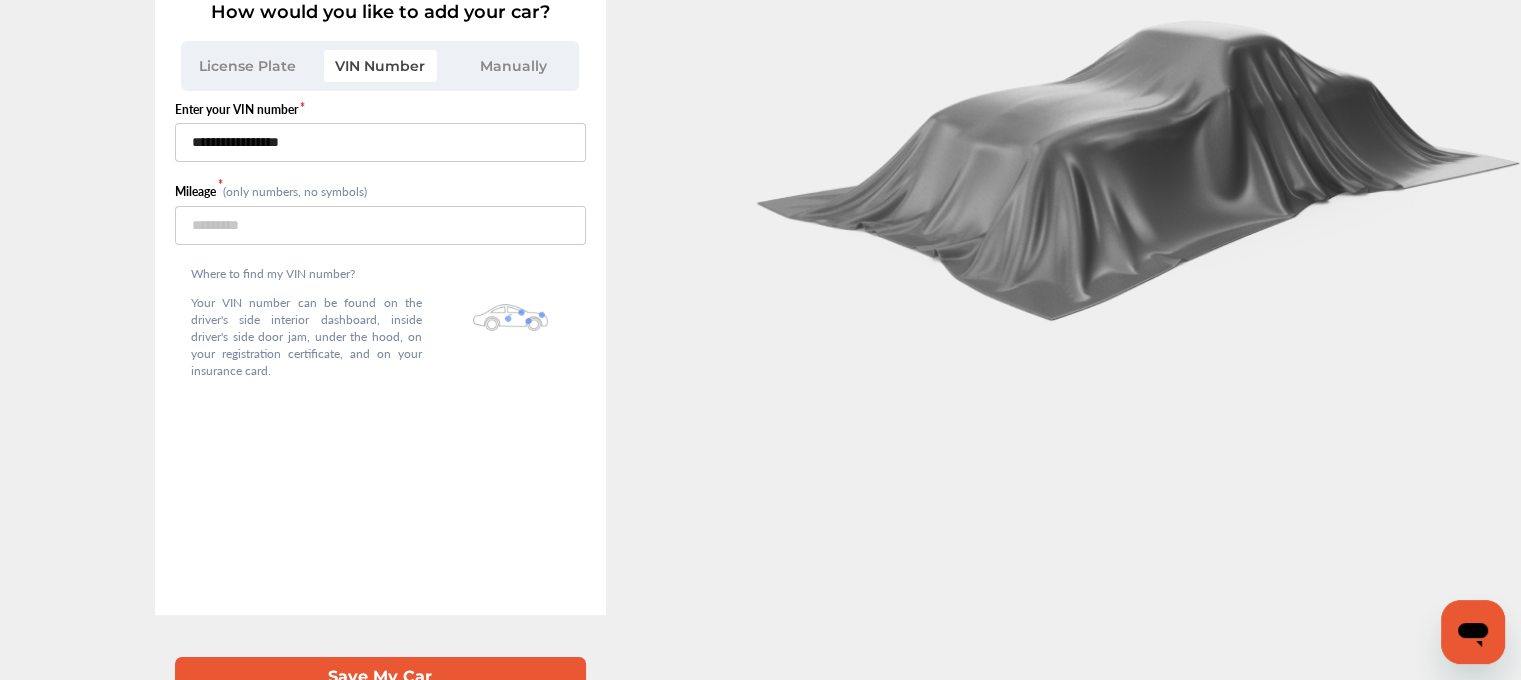 click on "Save My Car" at bounding box center [380, 677] 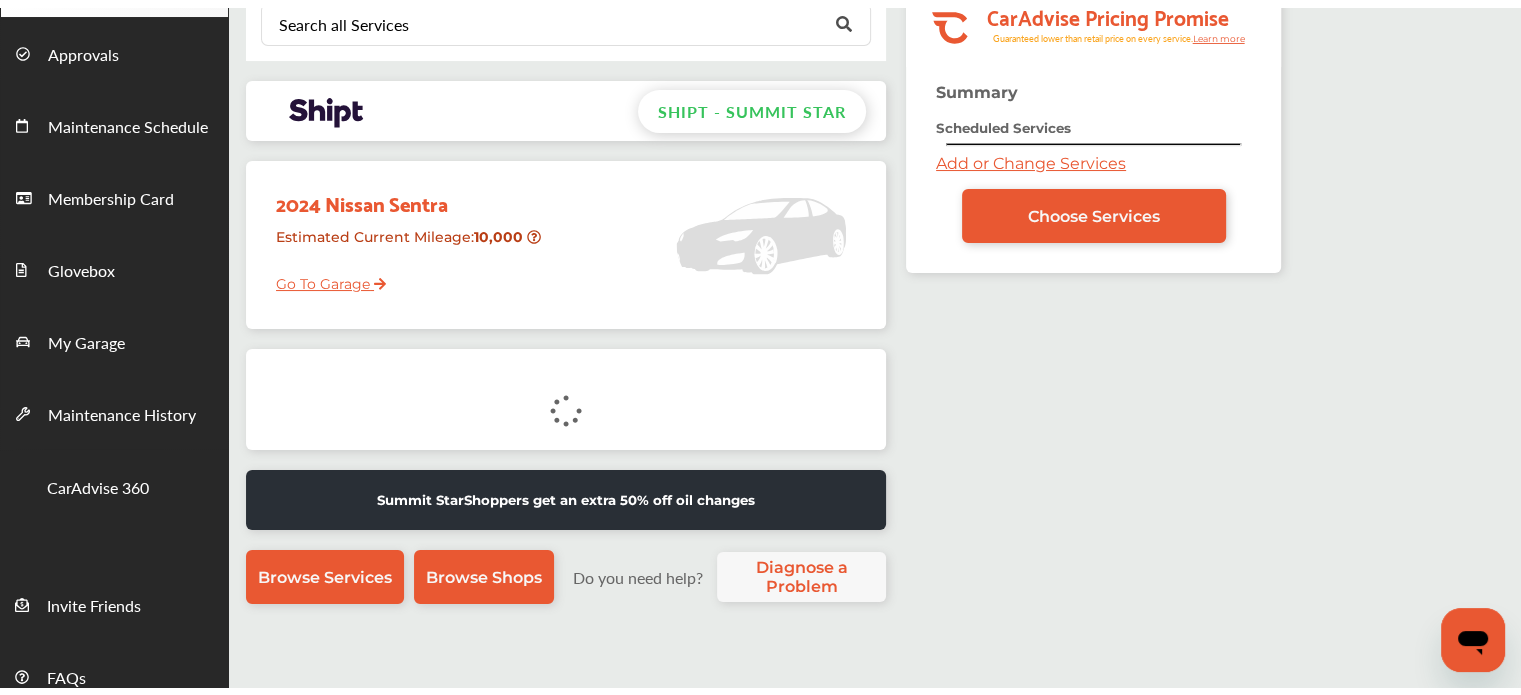 scroll, scrollTop: 0, scrollLeft: 0, axis: both 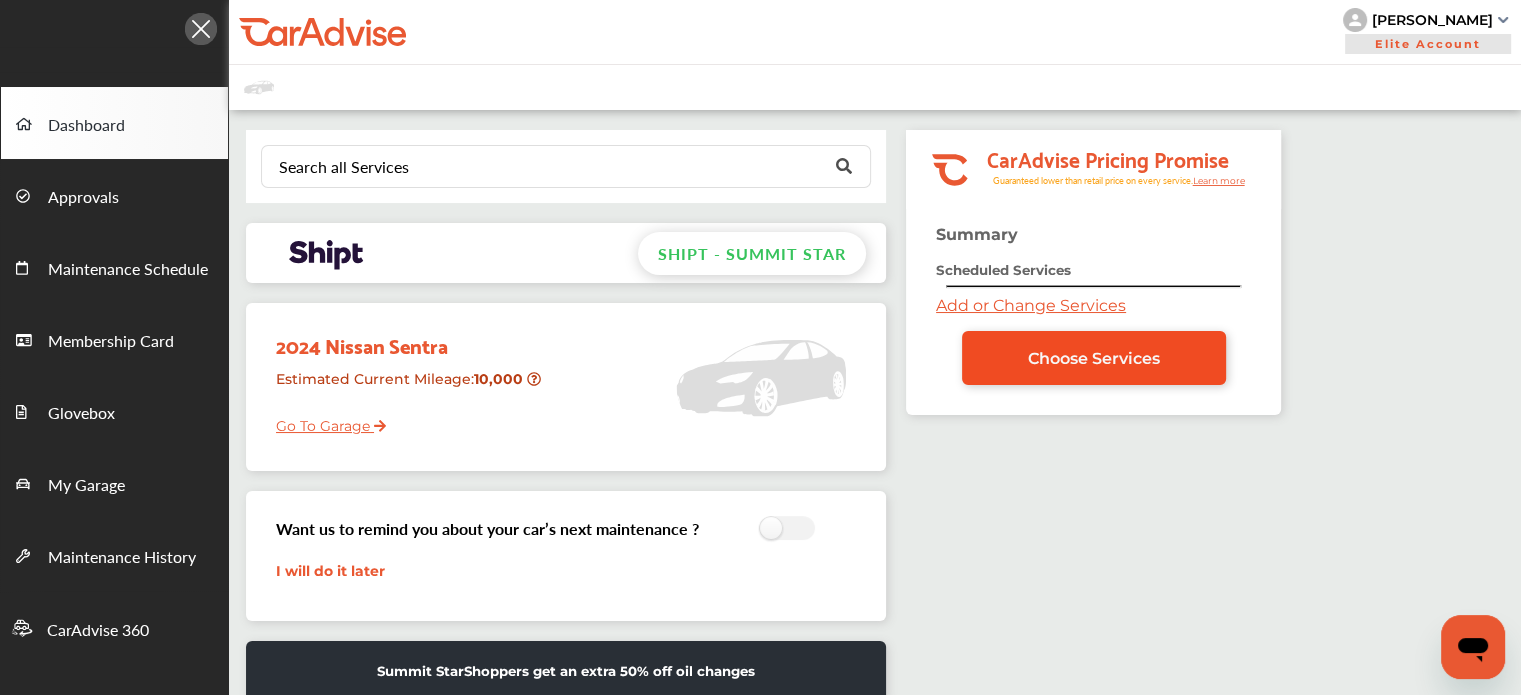 click on "Choose Services" at bounding box center (1094, 358) 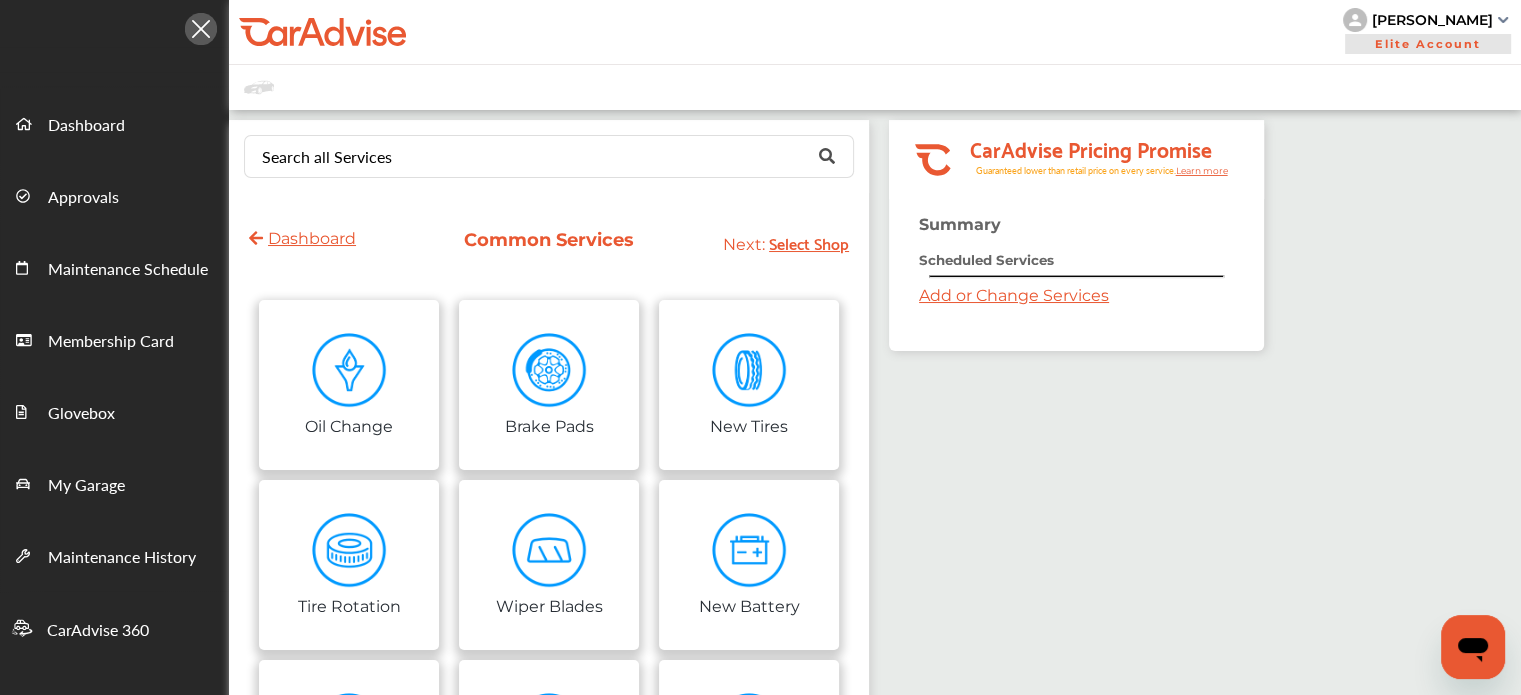 click on "Add or Change Services" at bounding box center (1014, 295) 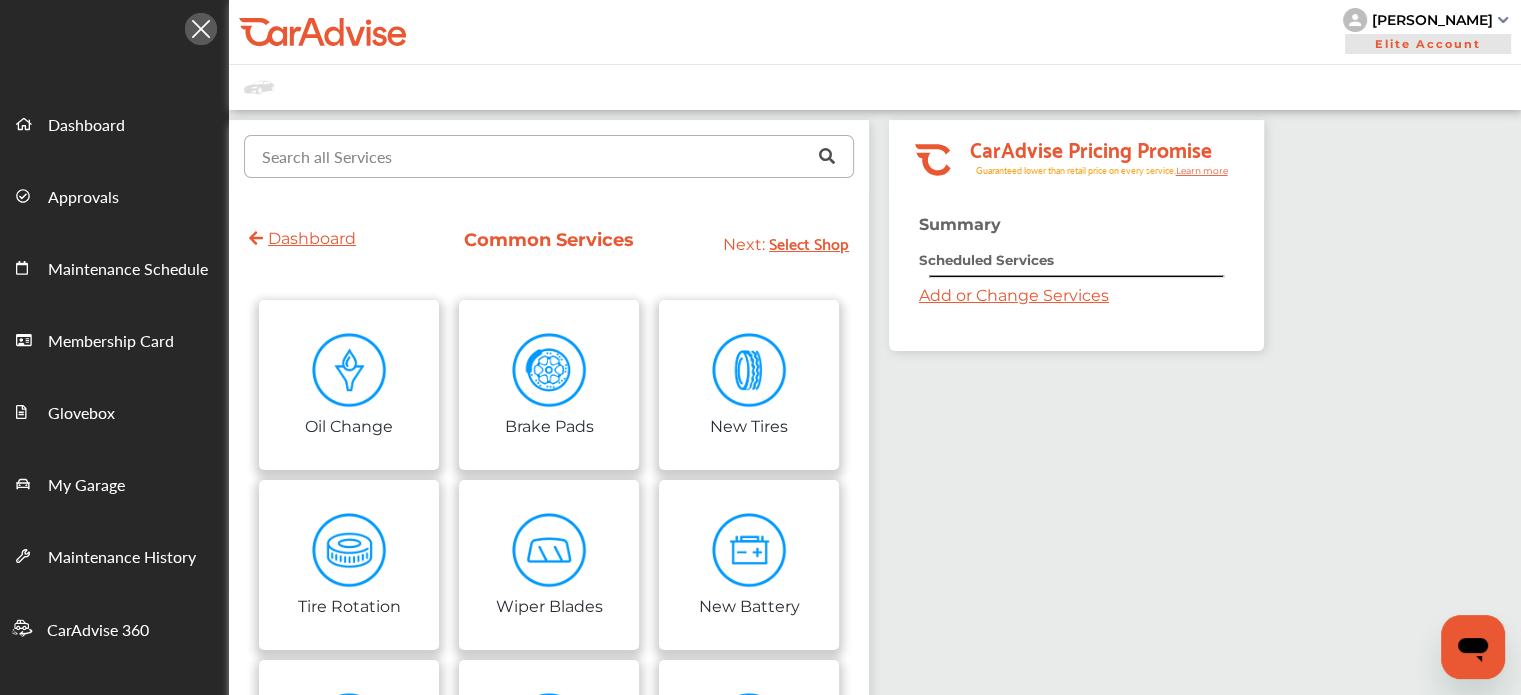 click at bounding box center (544, 155) 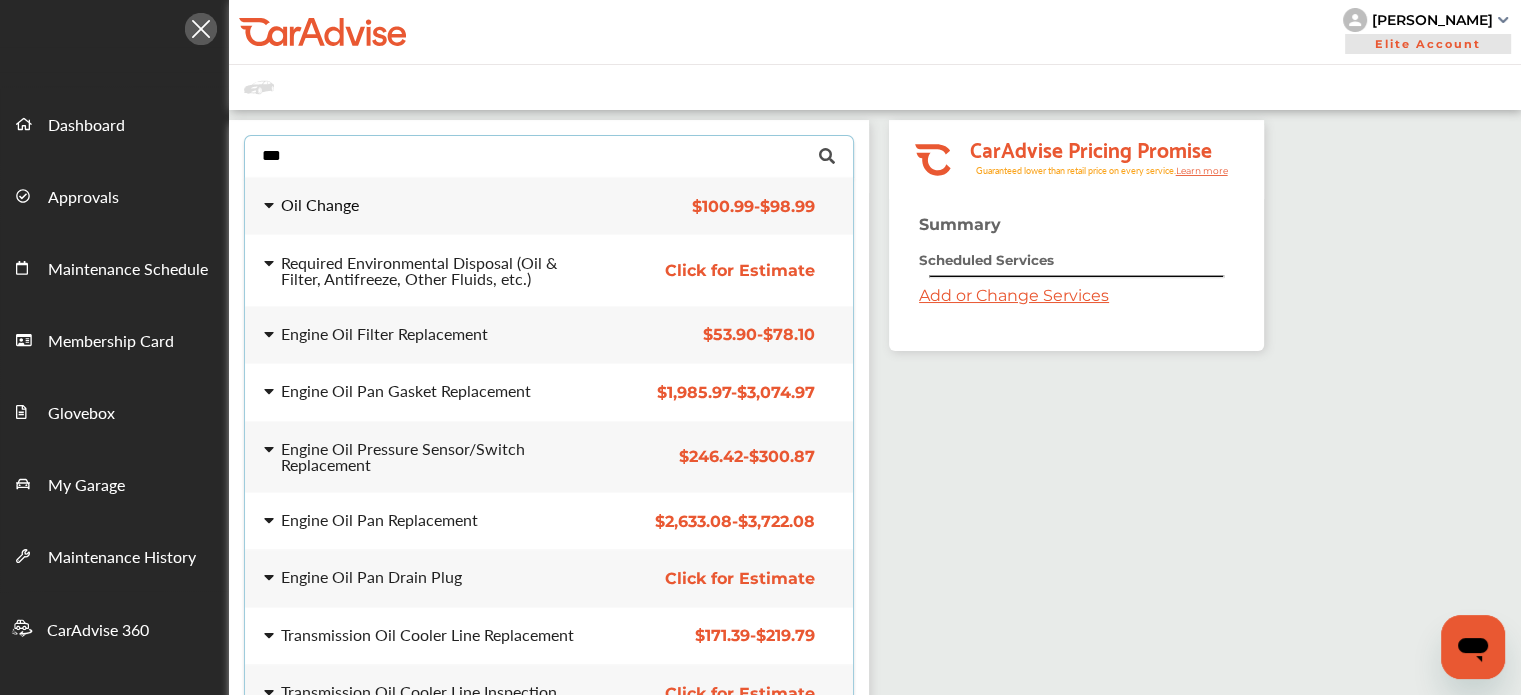 type on "***" 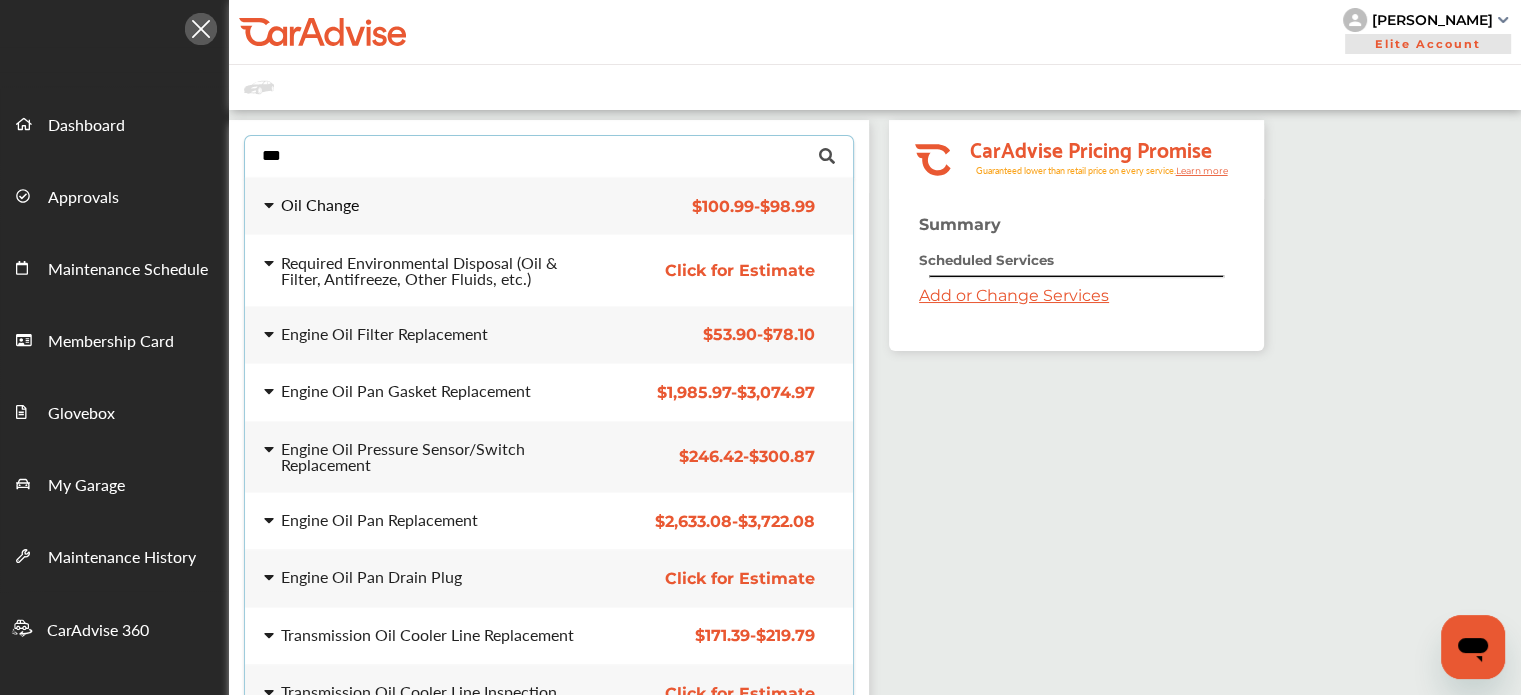 click on "Oil Change $100.99  -  $98.99 Oil Change $100.99  -  $98.99" at bounding box center [549, 206] 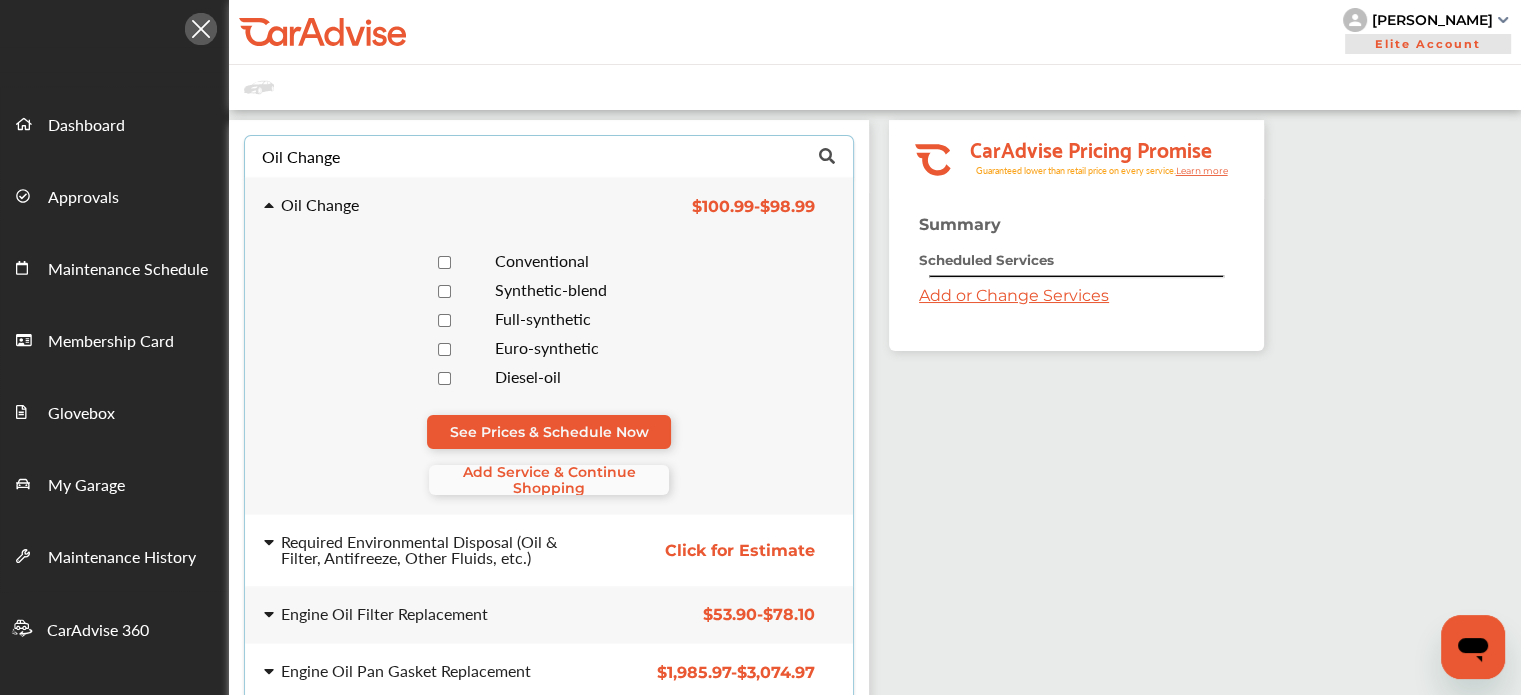 click on "Add Service & Continue Shopping" at bounding box center [549, 480] 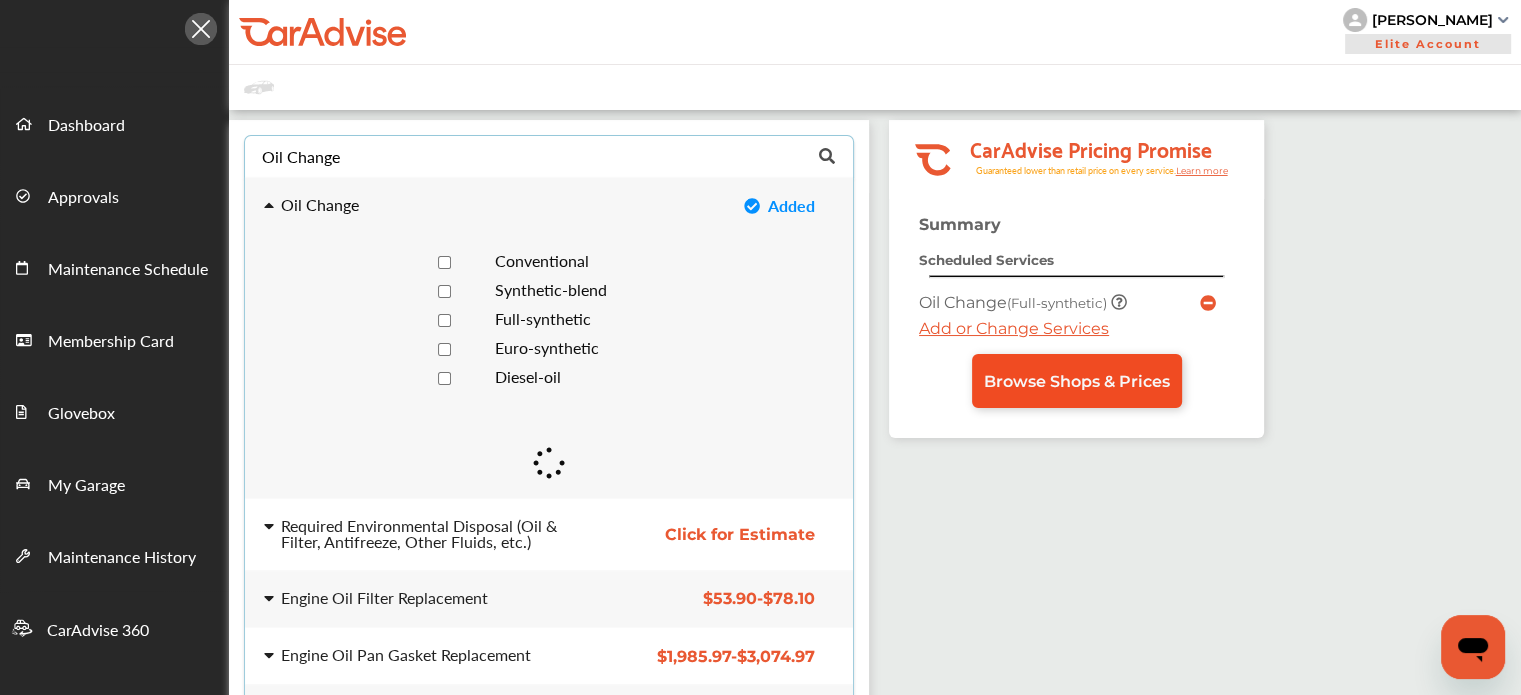 click on "Browse Shops & Prices" at bounding box center (1077, 381) 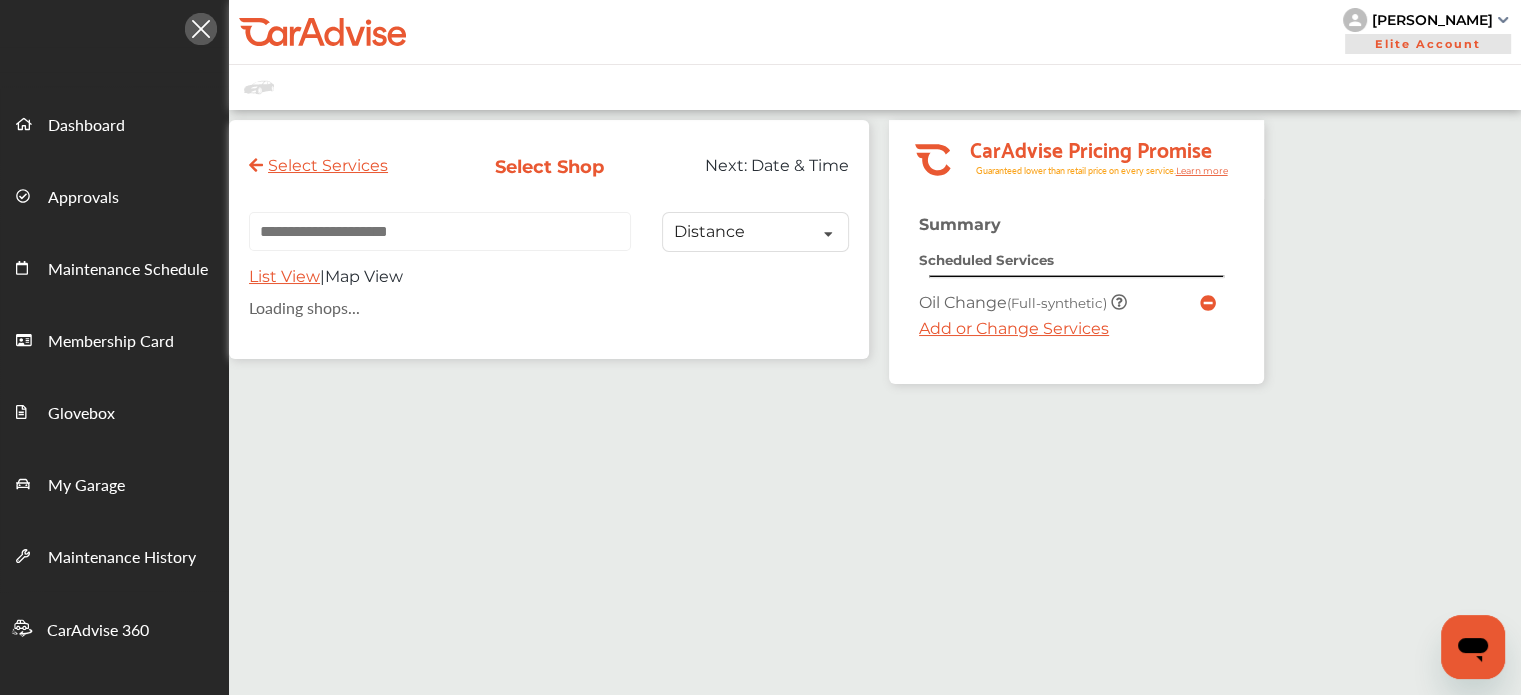 click at bounding box center [440, 231] 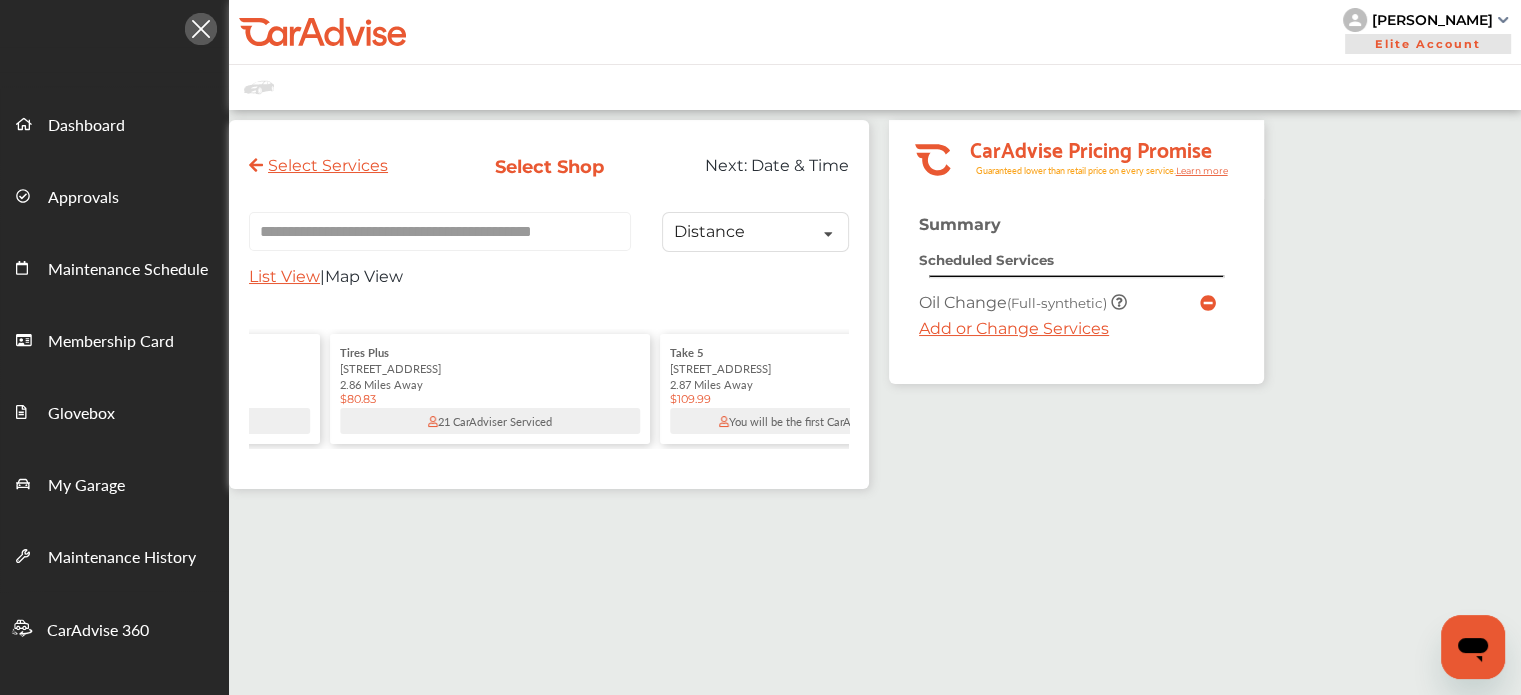 scroll, scrollTop: 0, scrollLeft: 1594, axis: horizontal 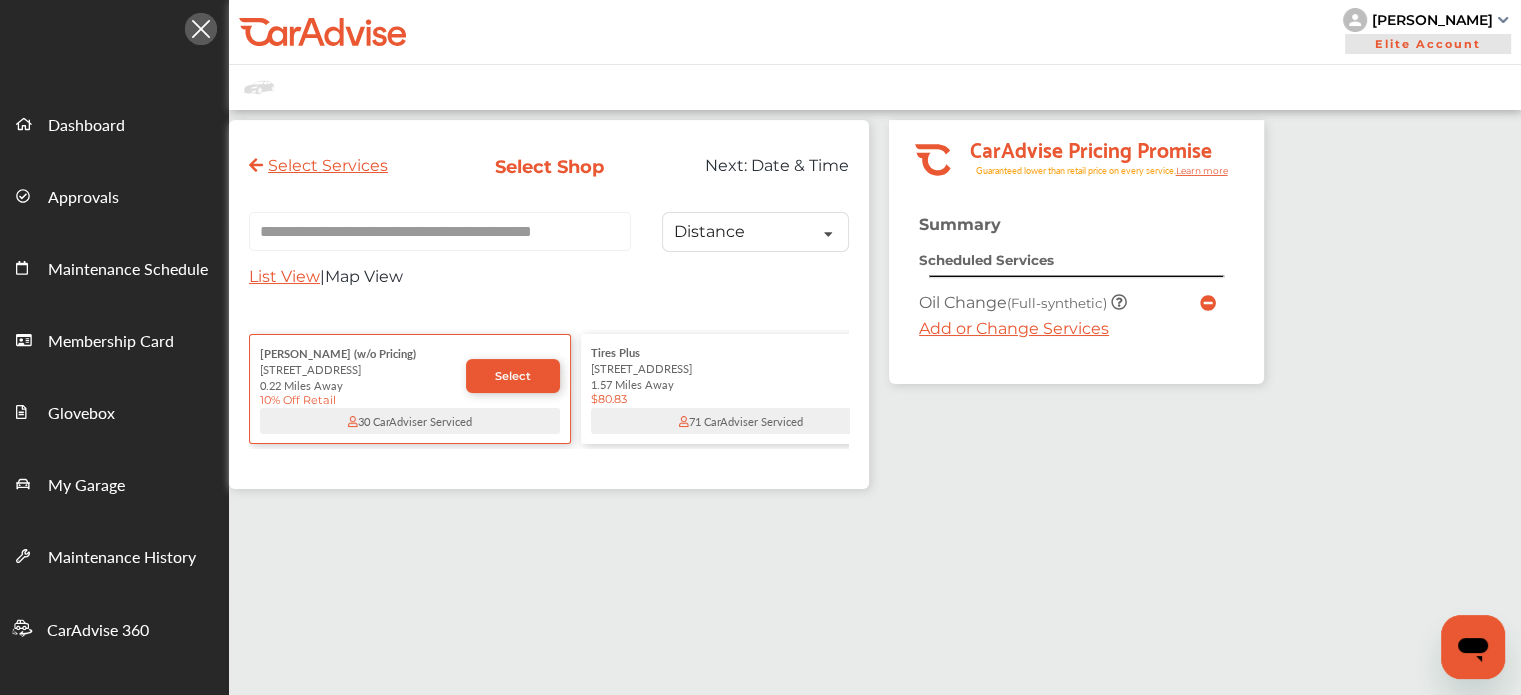 click on "**********" at bounding box center (440, 231) 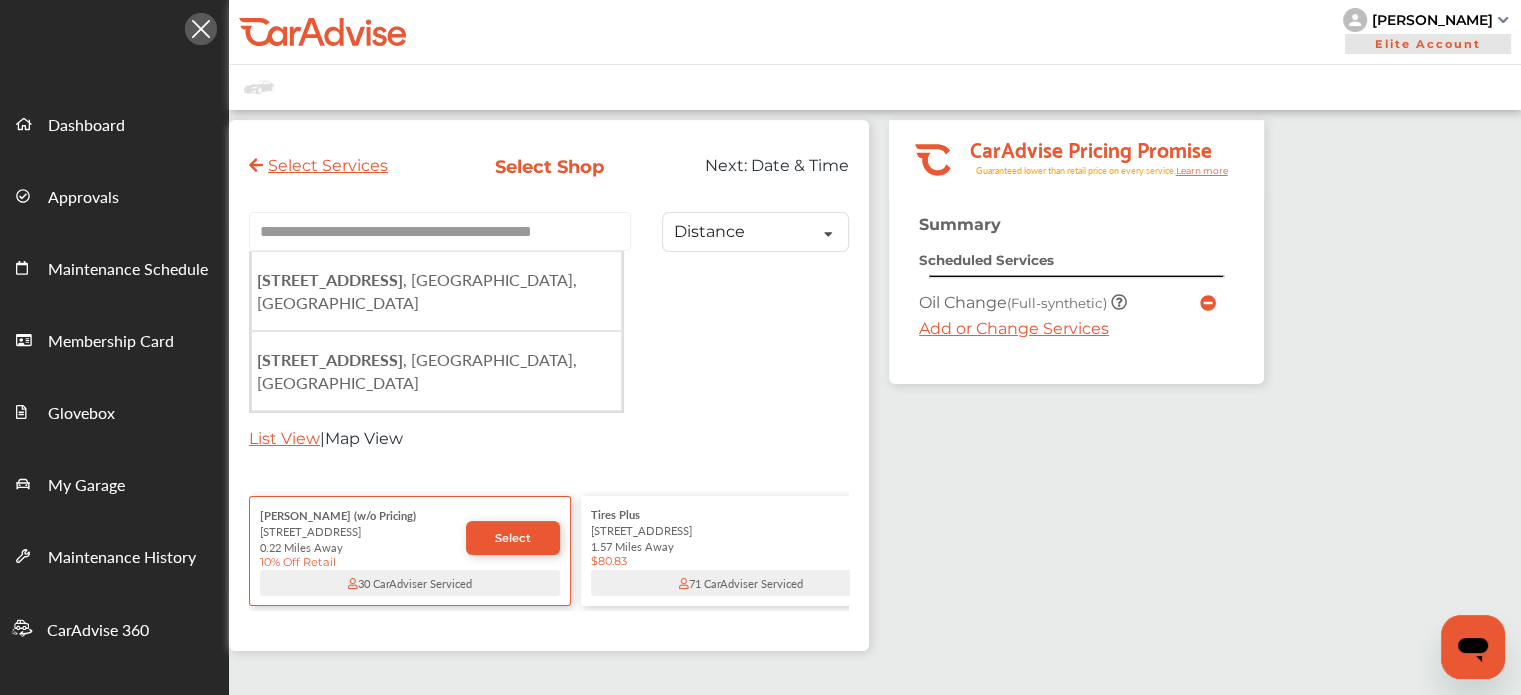 click on "**********" at bounding box center [440, 231] 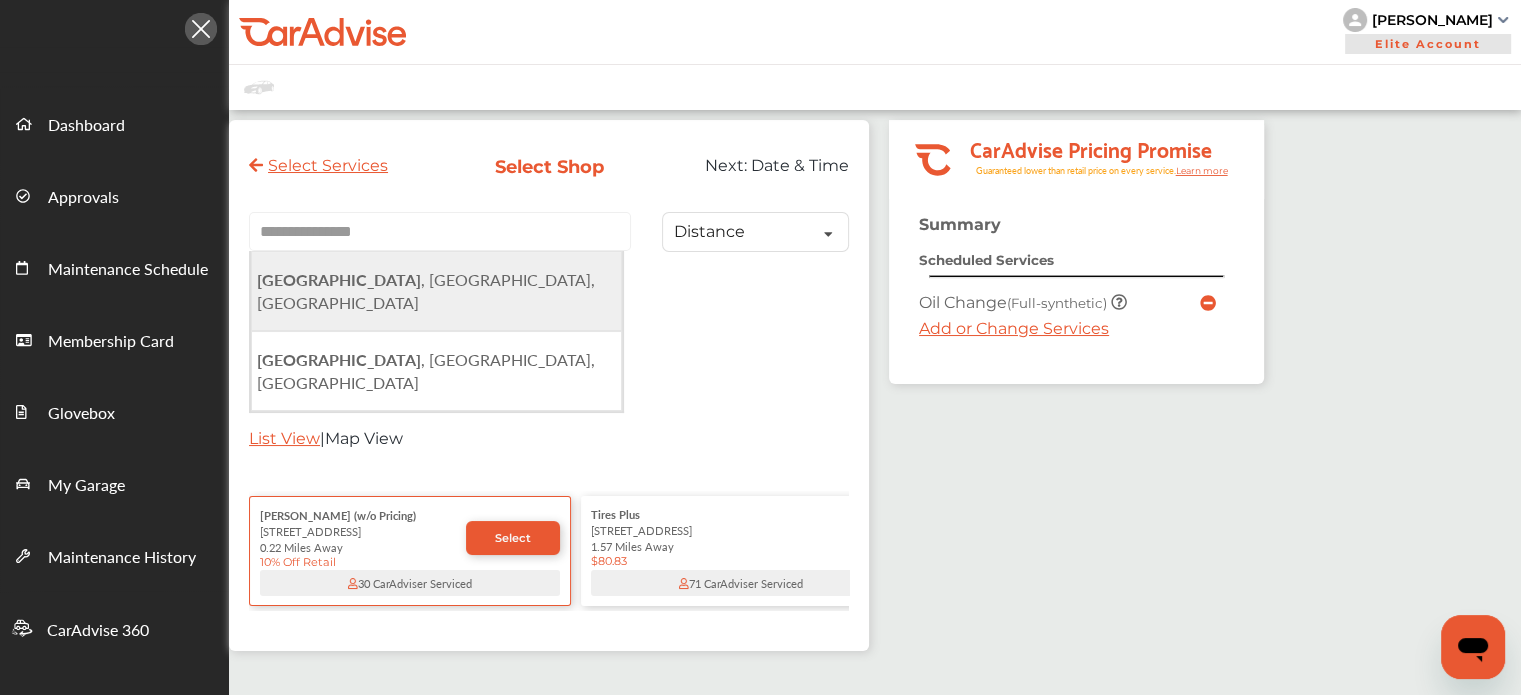 click on "[GEOGRAPHIC_DATA] , [GEOGRAPHIC_DATA], [GEOGRAPHIC_DATA]" at bounding box center [426, 291] 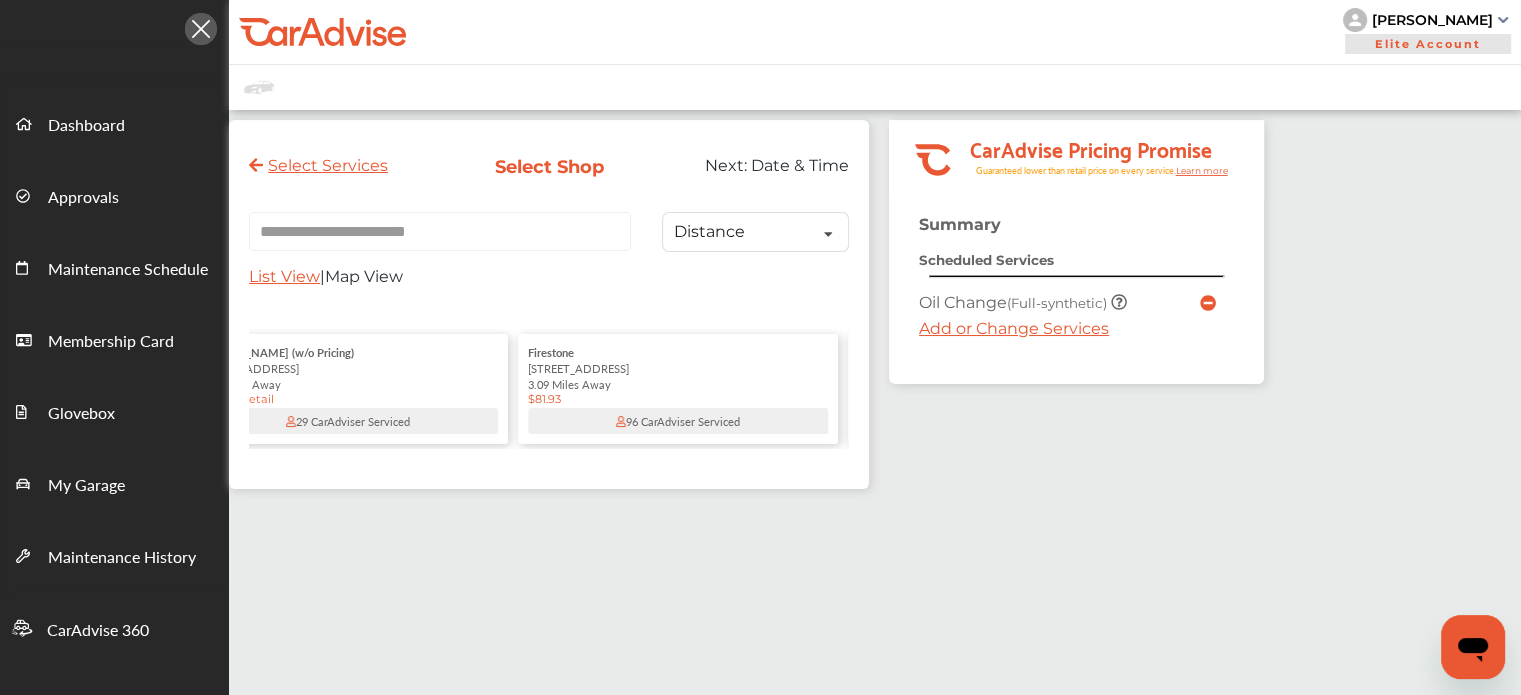 scroll, scrollTop: 0, scrollLeft: 1430, axis: horizontal 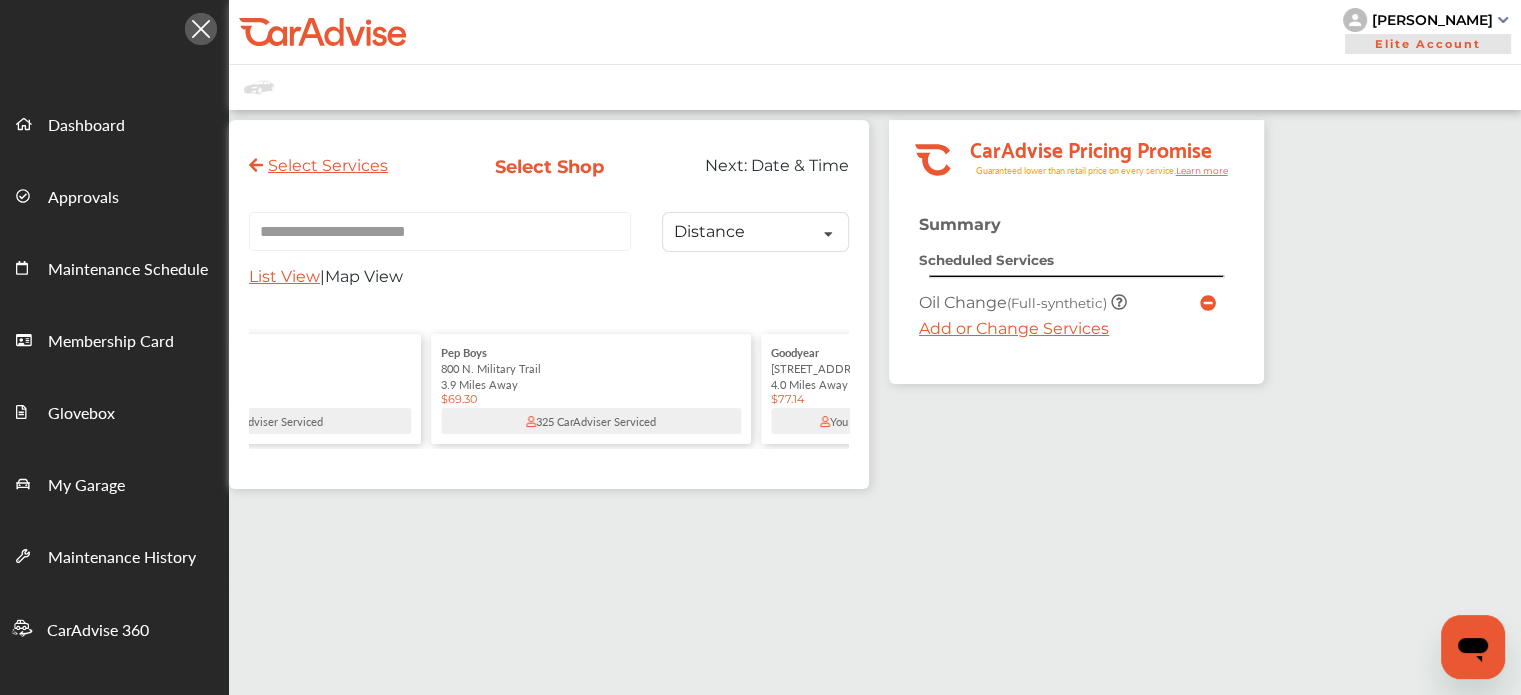 click on "3.9 Miles Away" at bounding box center (591, 384) 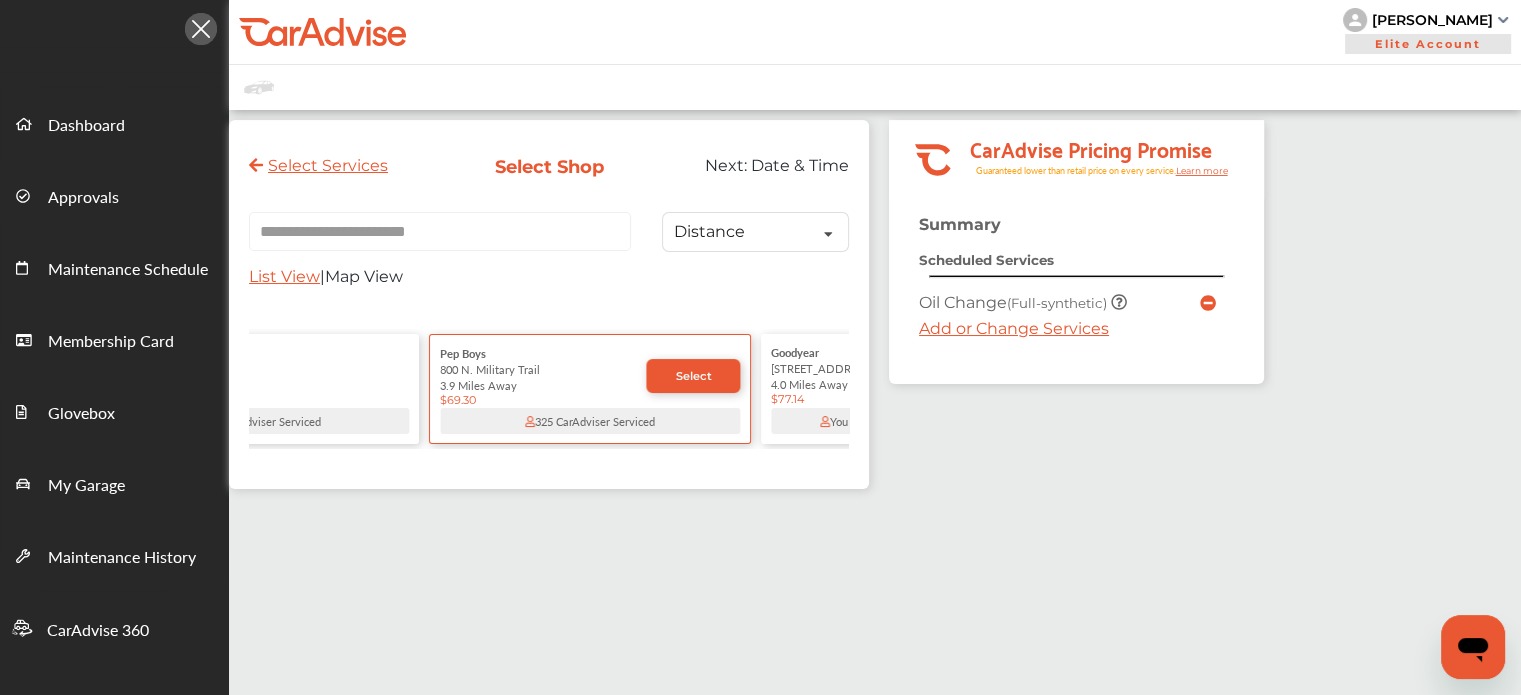 scroll, scrollTop: 0, scrollLeft: 2824, axis: horizontal 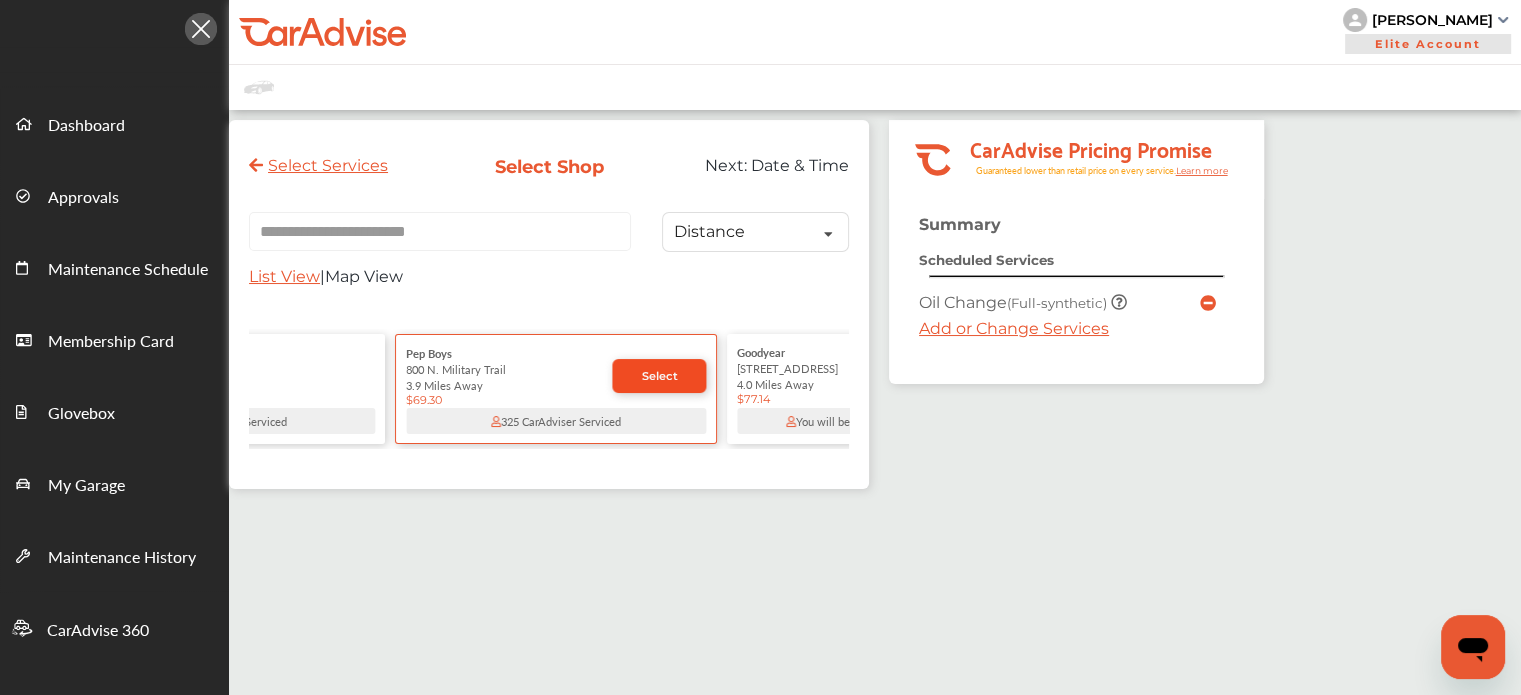 click on "Select" at bounding box center (659, 376) 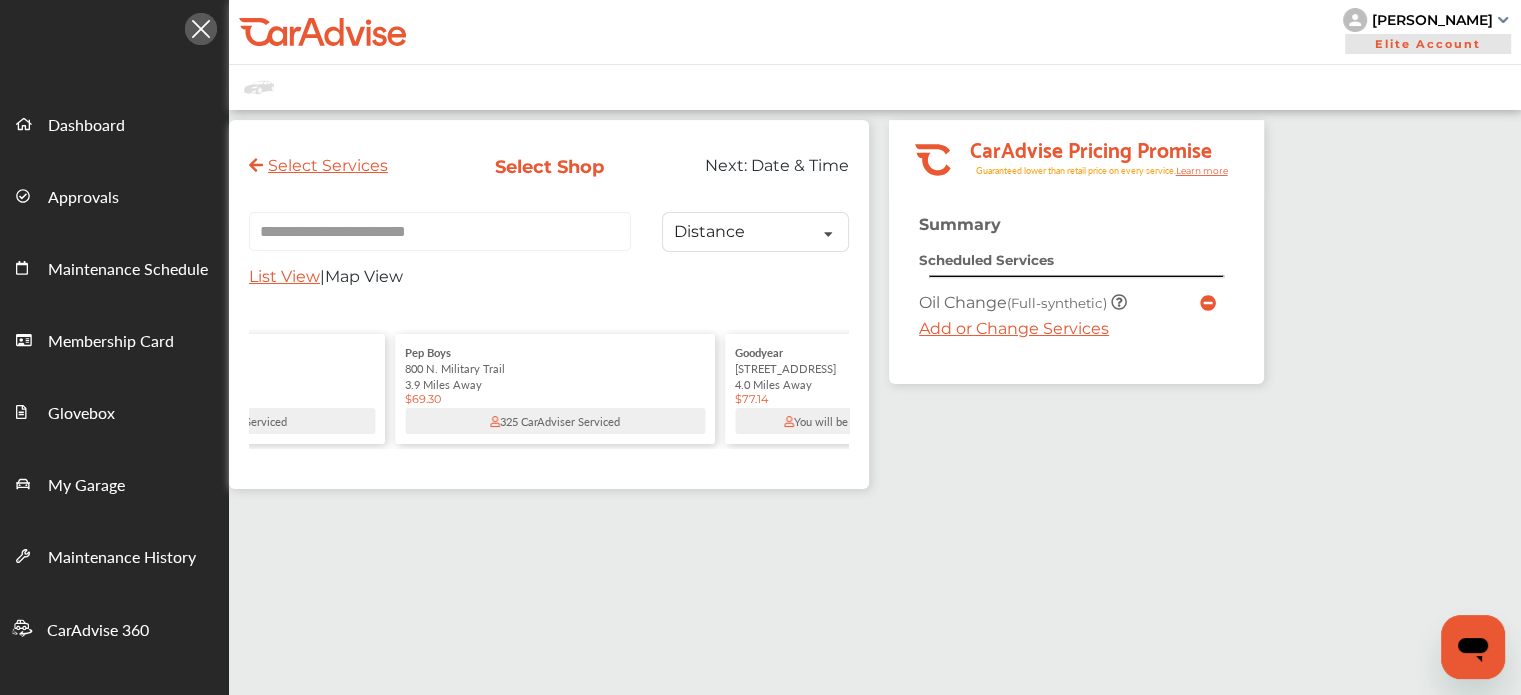 scroll, scrollTop: 0, scrollLeft: 0, axis: both 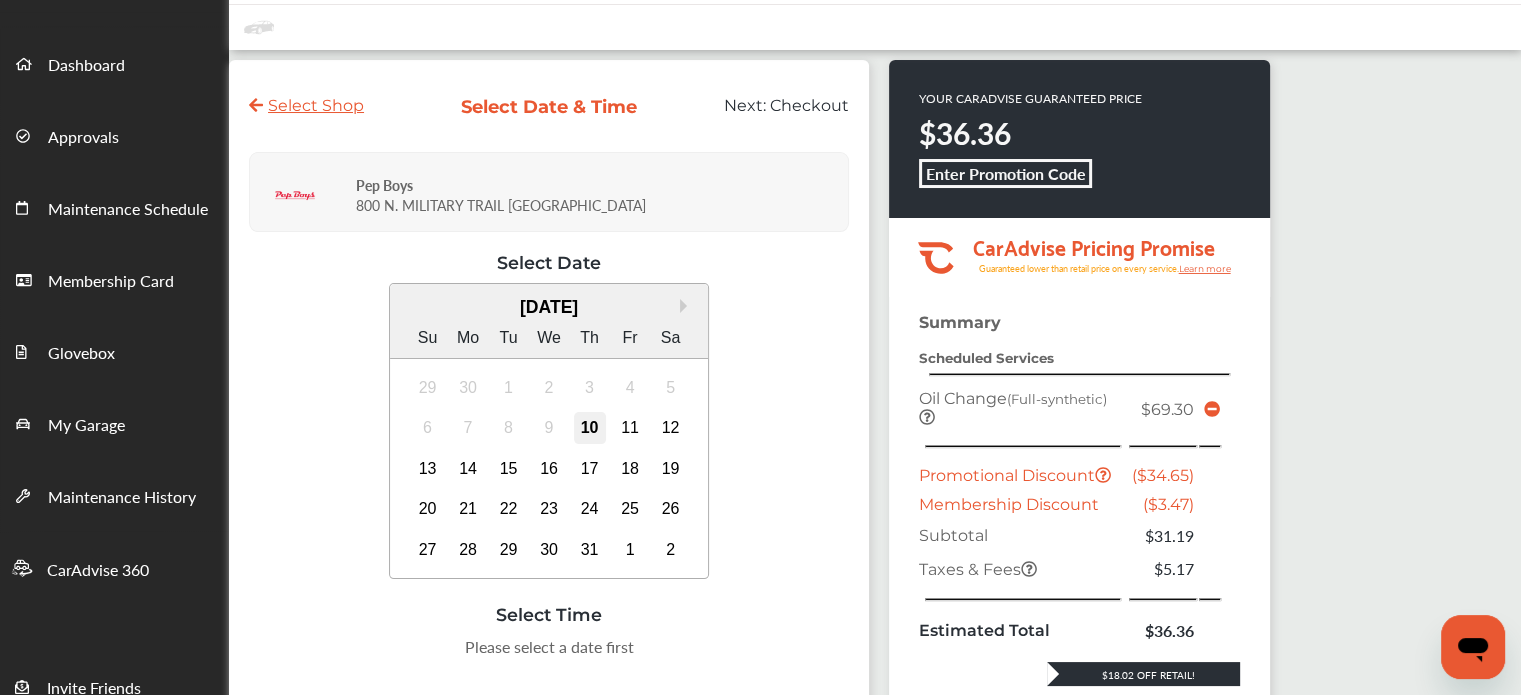 click on "10" at bounding box center (590, 428) 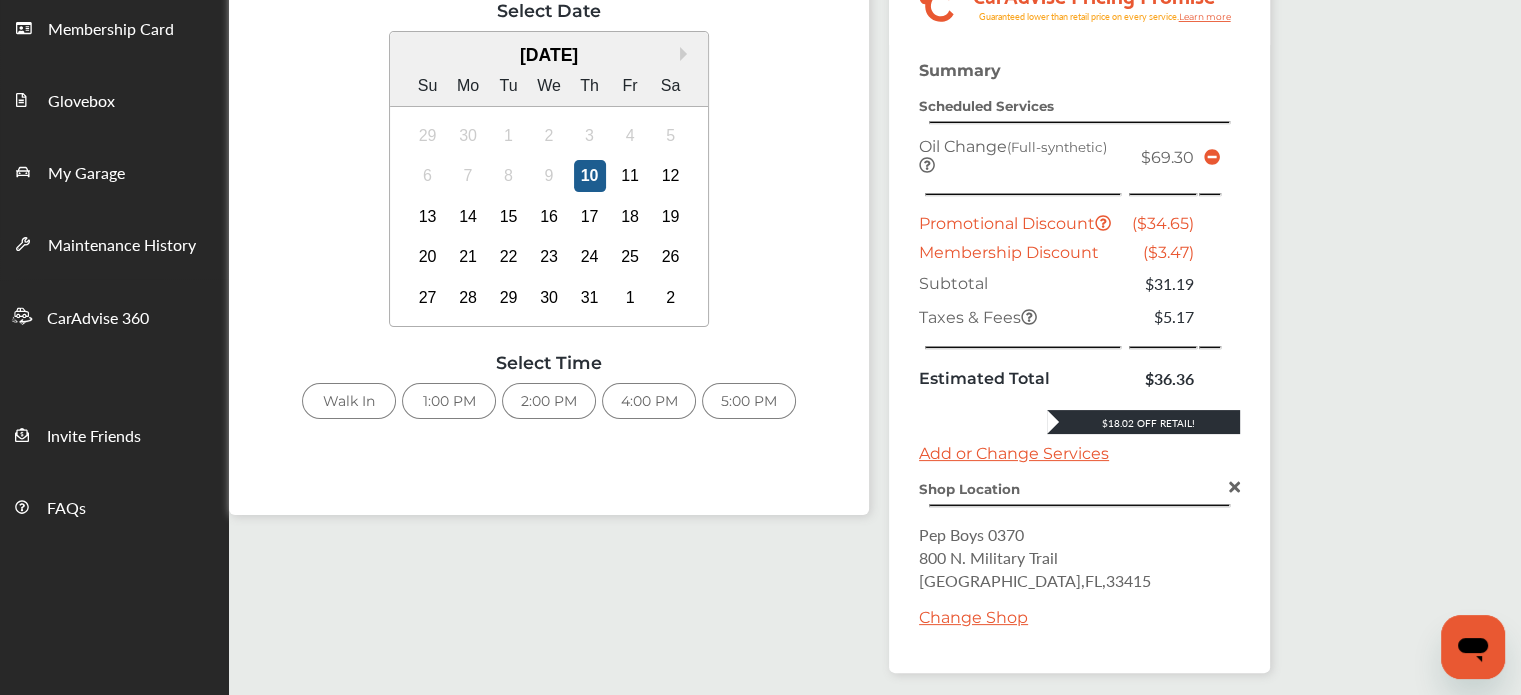 scroll, scrollTop: 316, scrollLeft: 0, axis: vertical 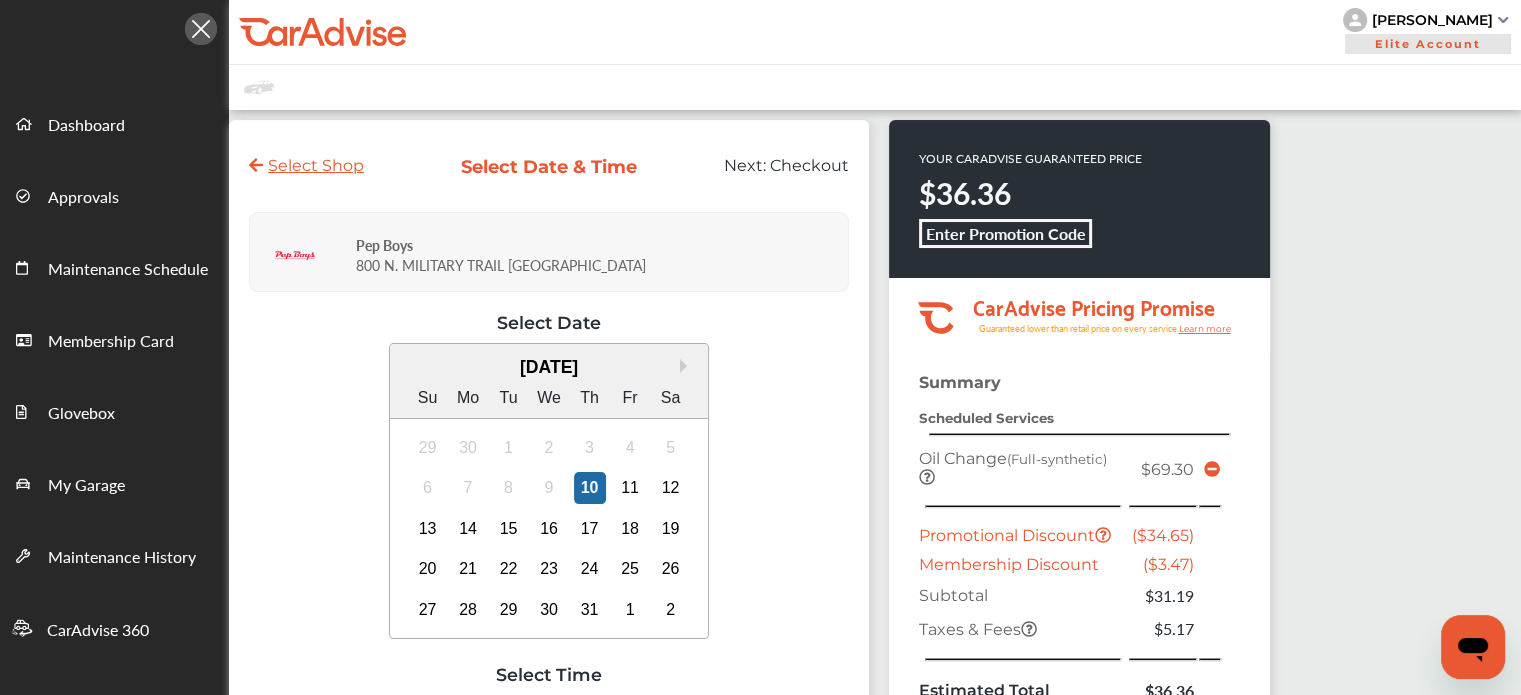 click on "[PERSON_NAME]" at bounding box center (1428, 20) 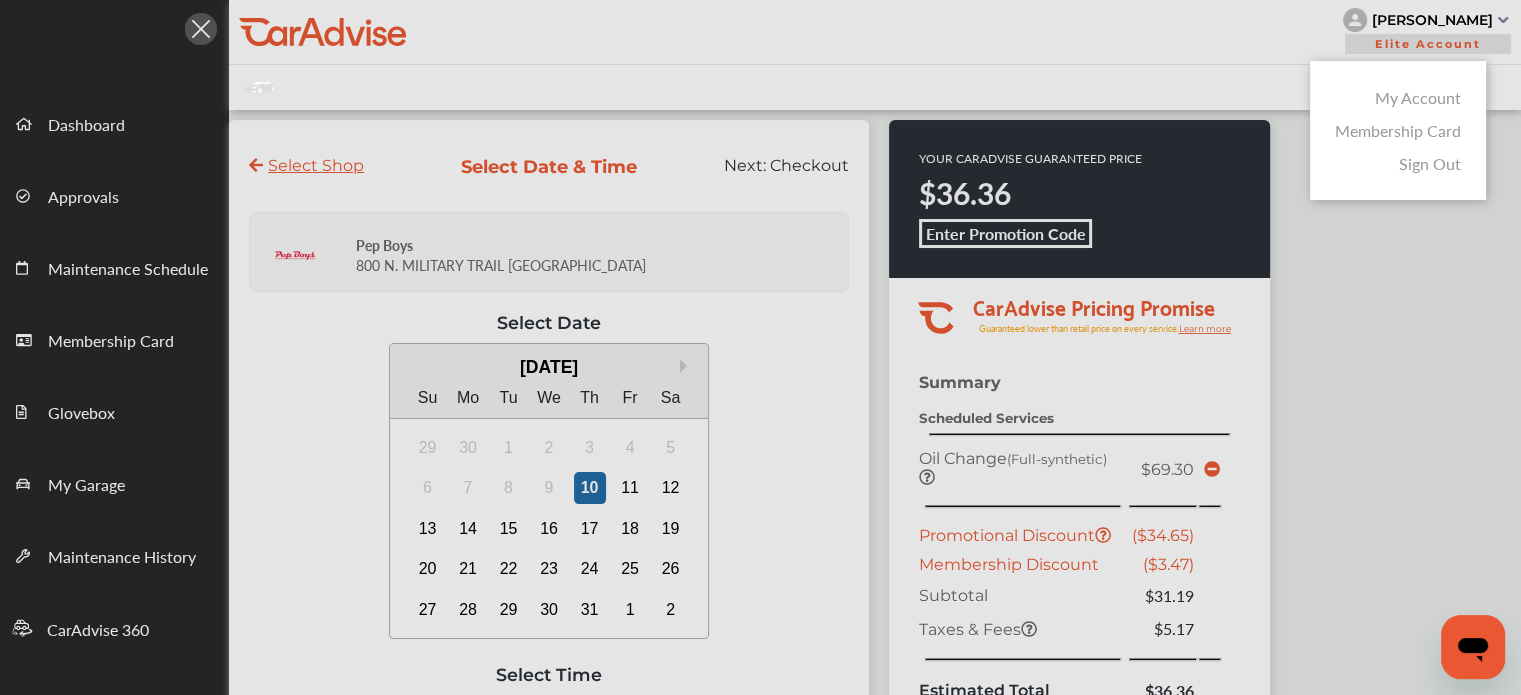 click on "My Account" at bounding box center [1418, 97] 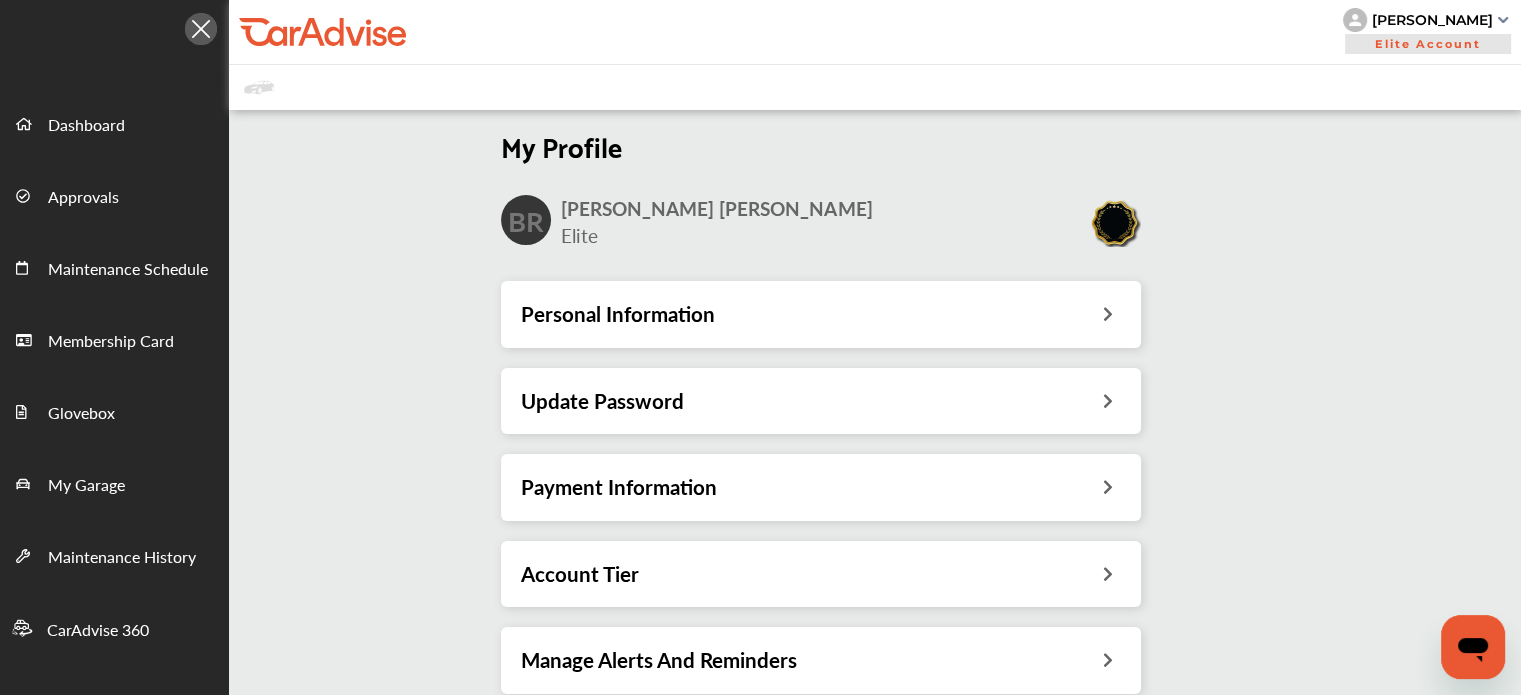 click on "Personal Information" at bounding box center (618, 314) 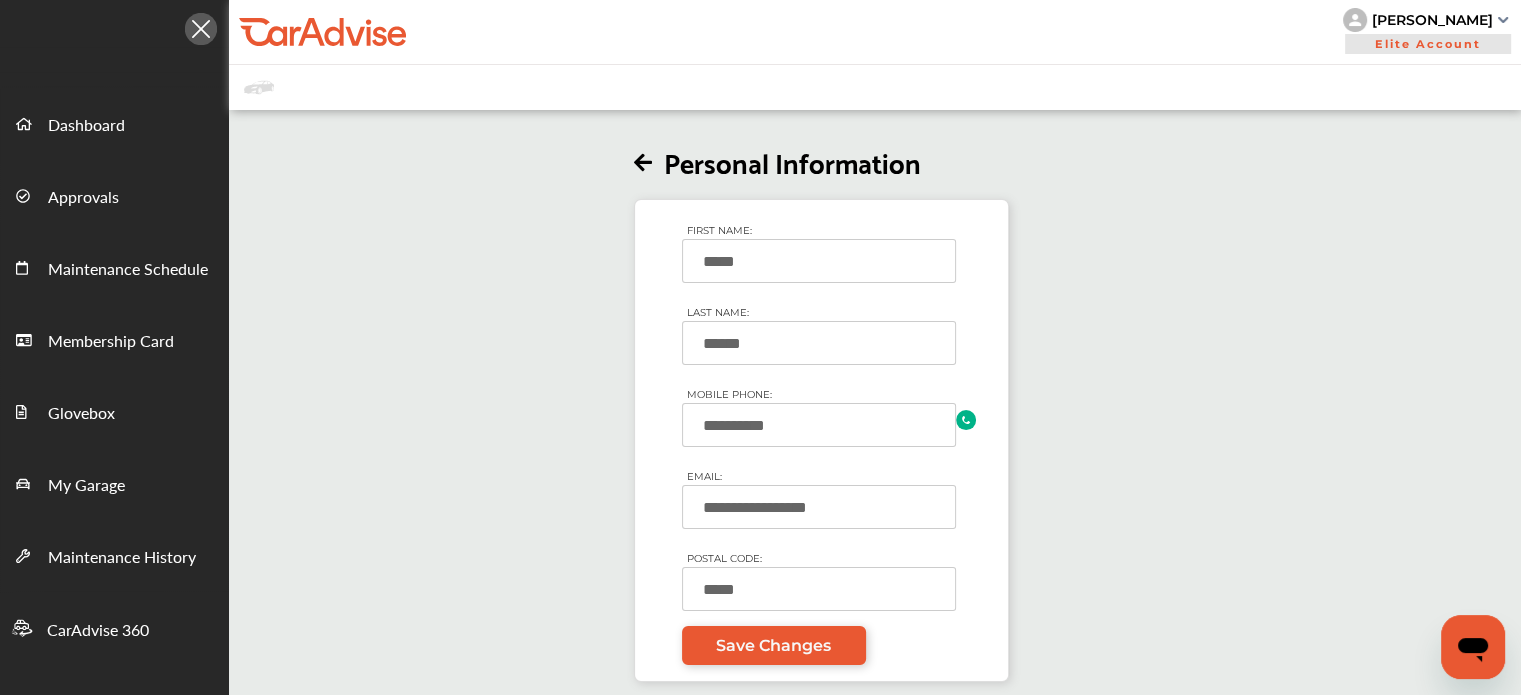 click on "**********" at bounding box center (819, 425) 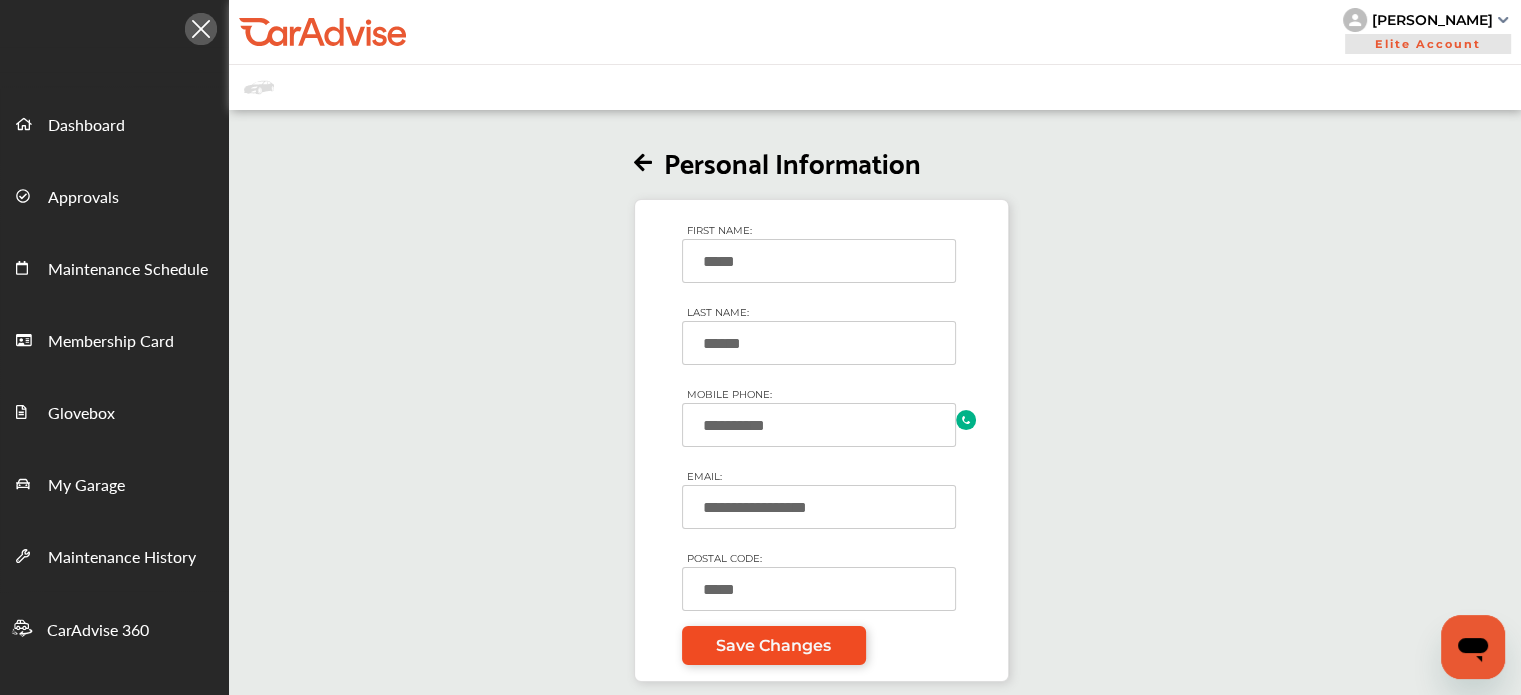 click on "Save Changes" at bounding box center [773, 645] 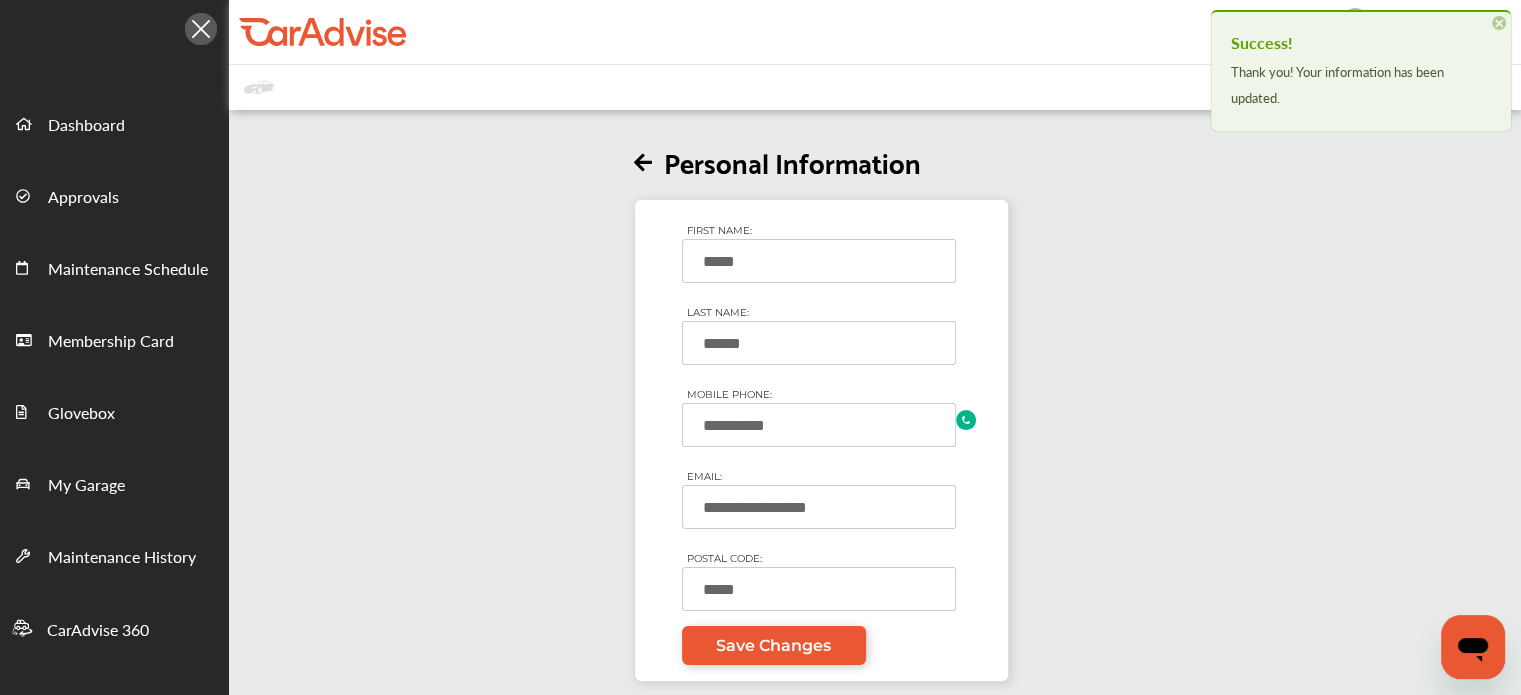 click on "Save Changes" at bounding box center (773, 645) 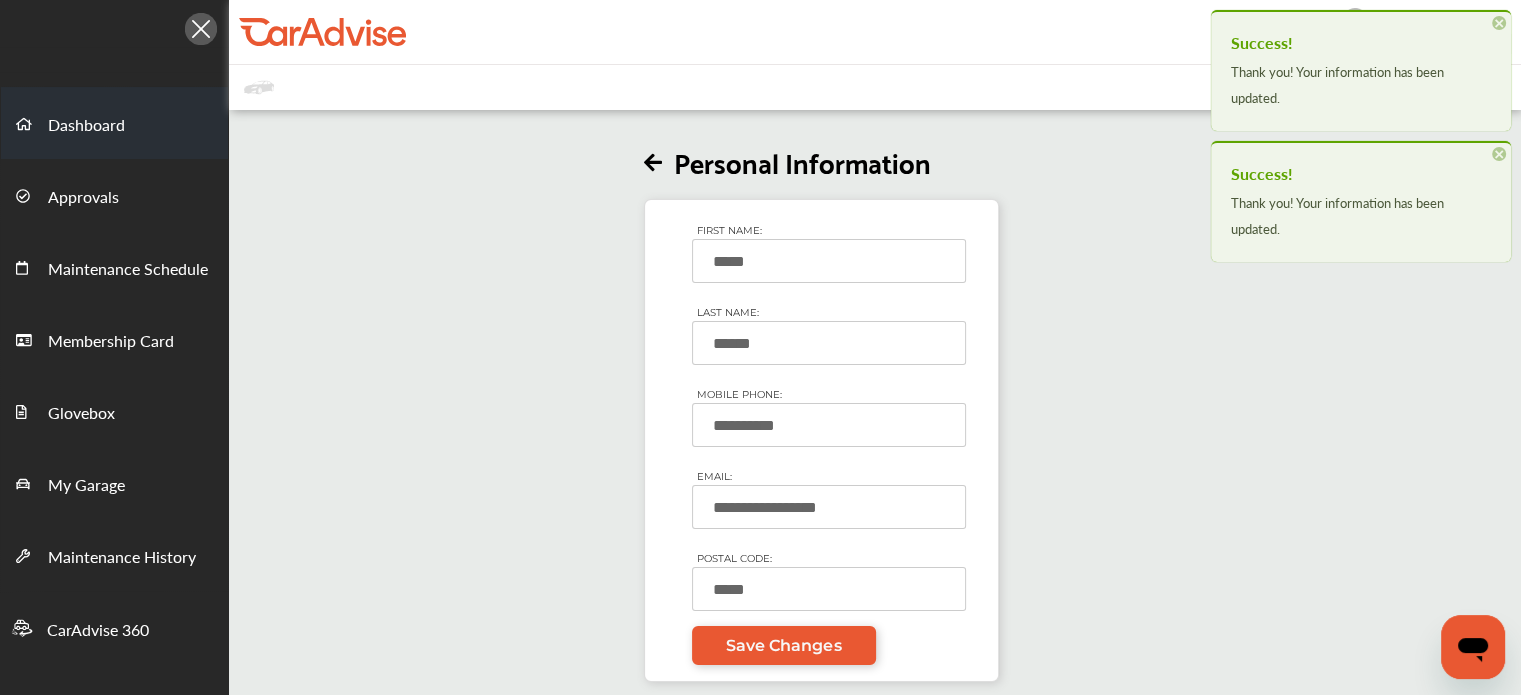 click at bounding box center (32, 123) 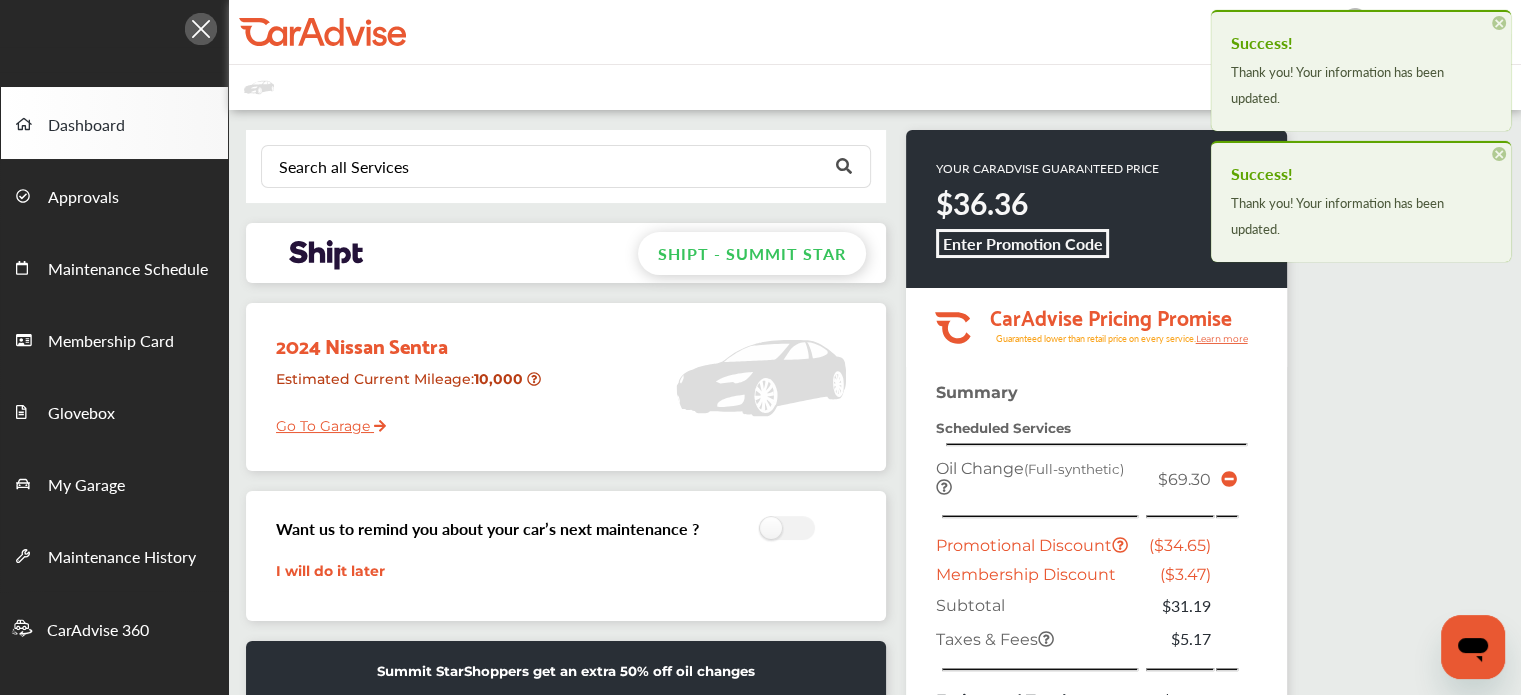 click on "×" at bounding box center (1499, 23) 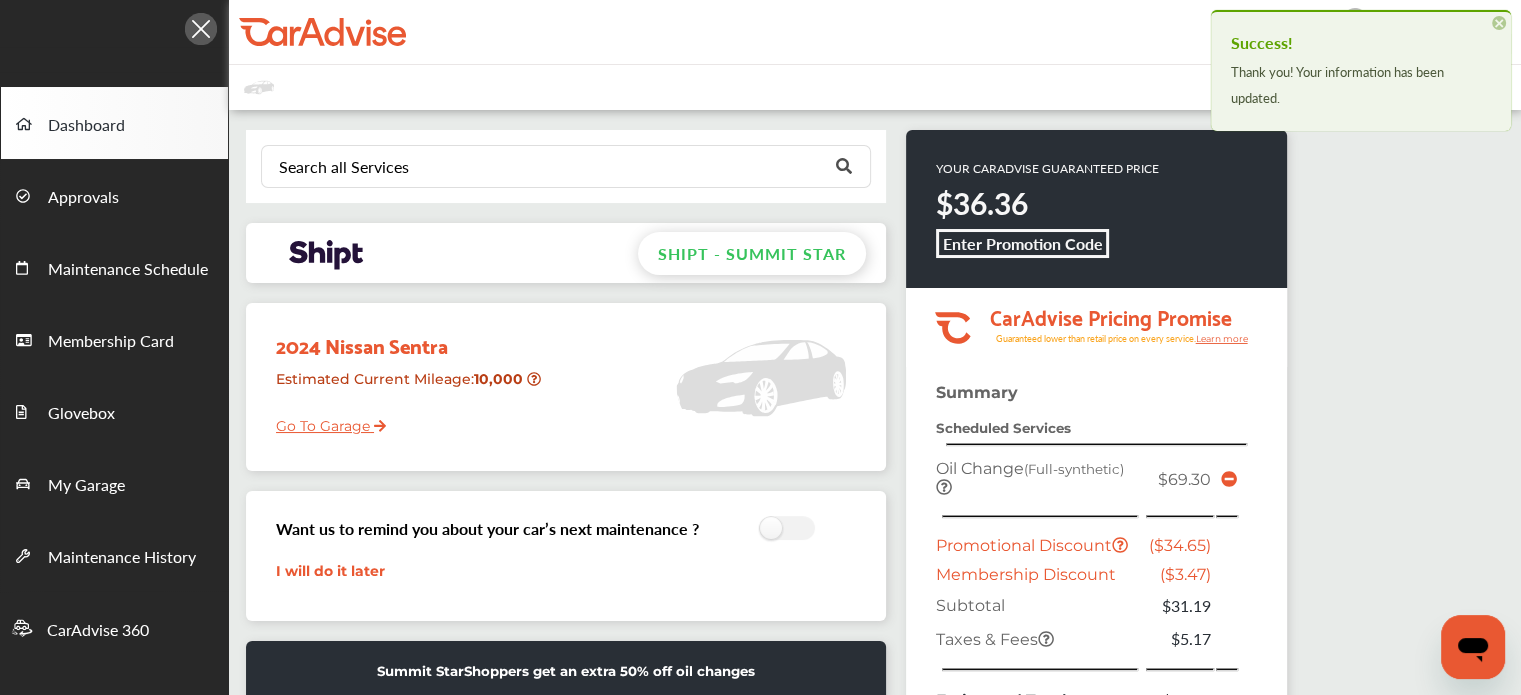 click on "×" at bounding box center (1499, 23) 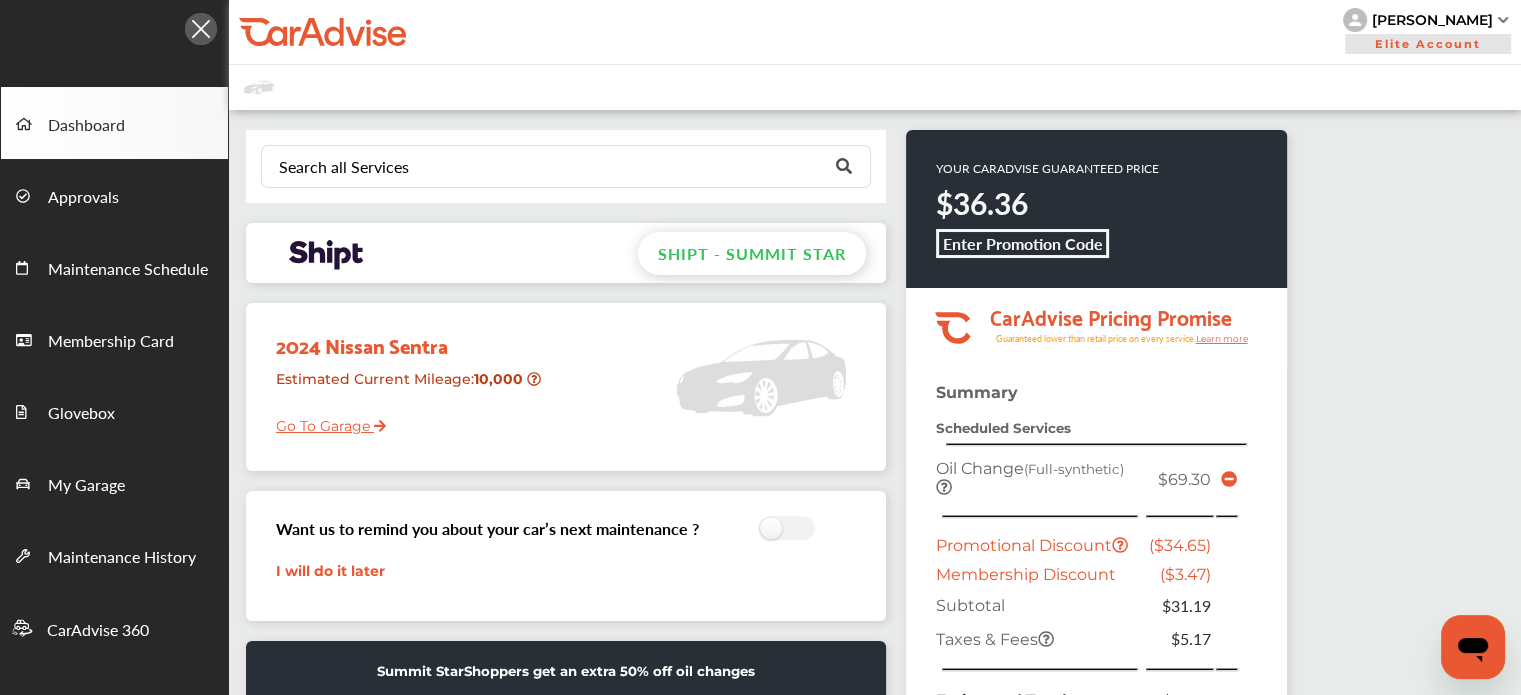 click on "[PERSON_NAME]" at bounding box center (1432, 20) 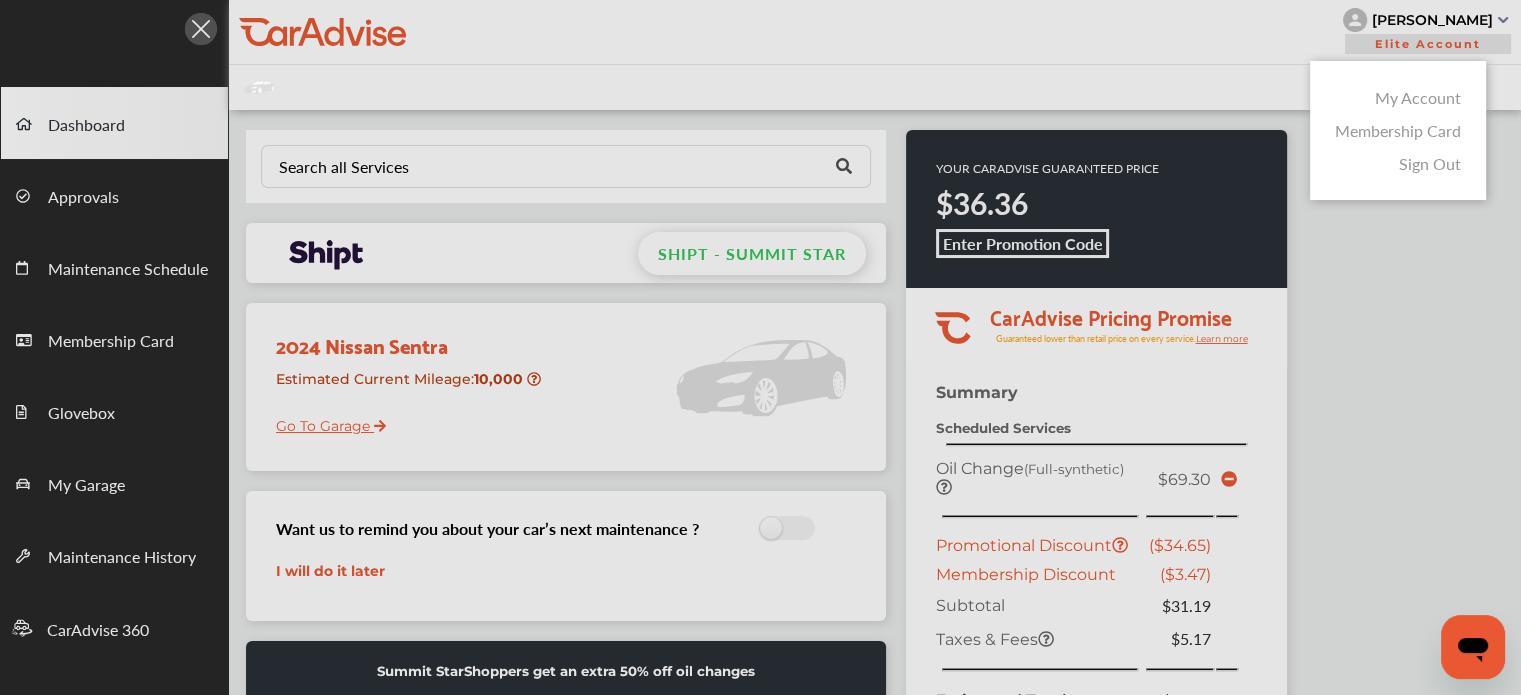 click on "My Account" at bounding box center (1418, 97) 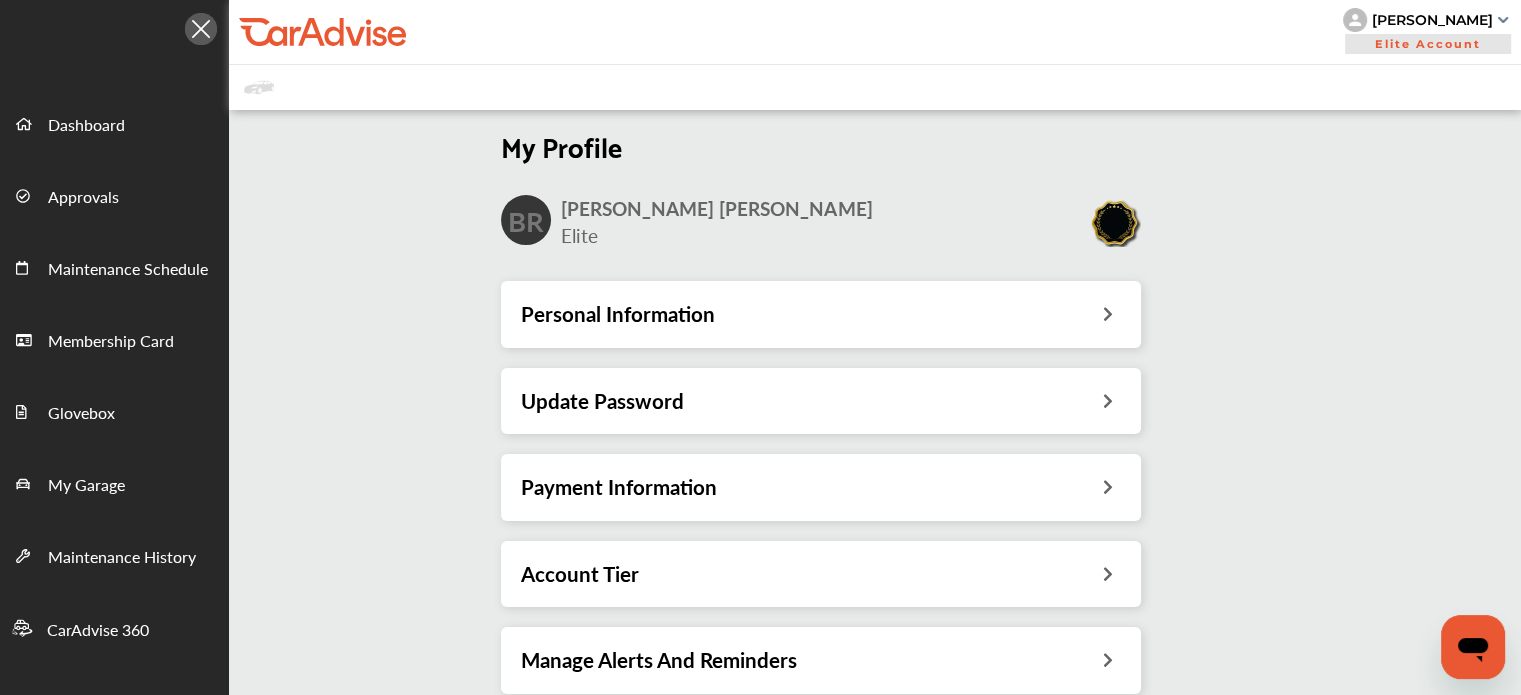 click on "Personal Information" at bounding box center [821, 314] 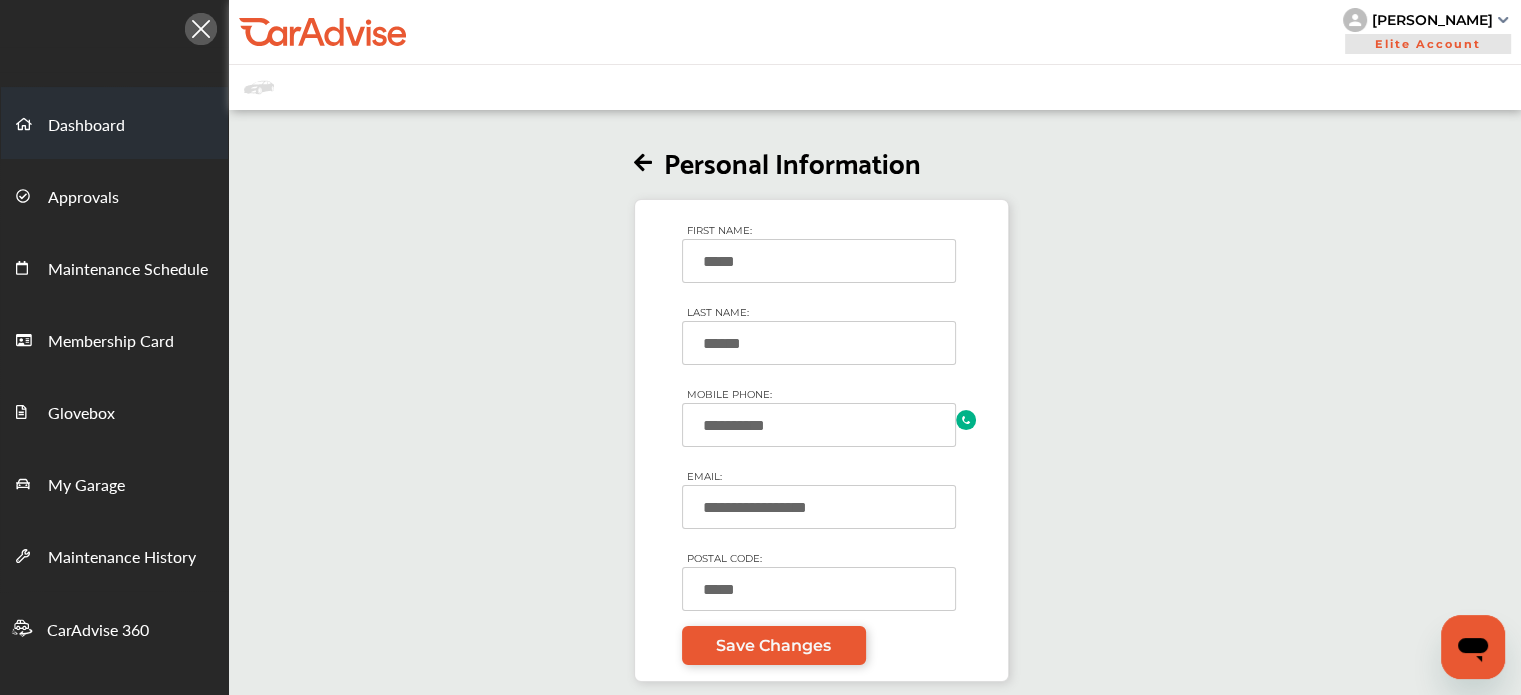click on "Dashboard" at bounding box center [114, 123] 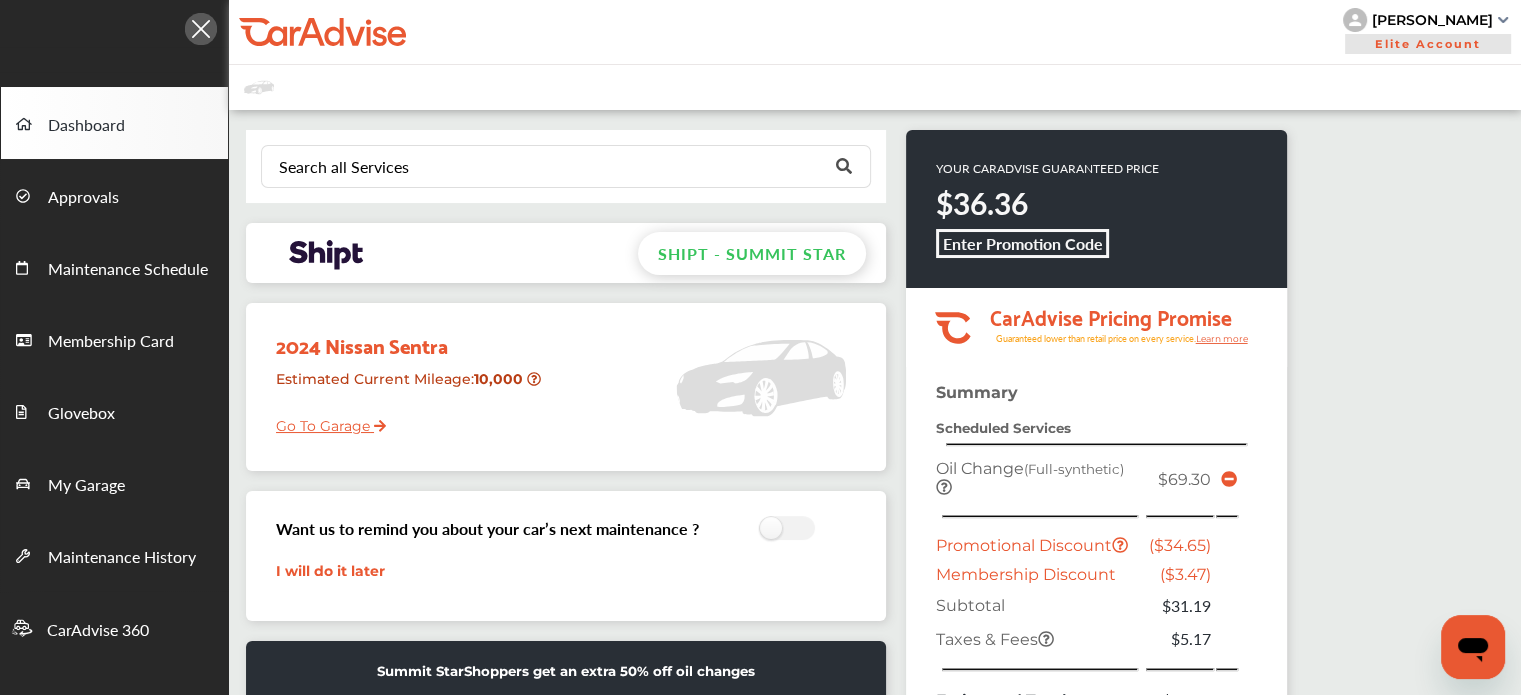 scroll, scrollTop: 326, scrollLeft: 0, axis: vertical 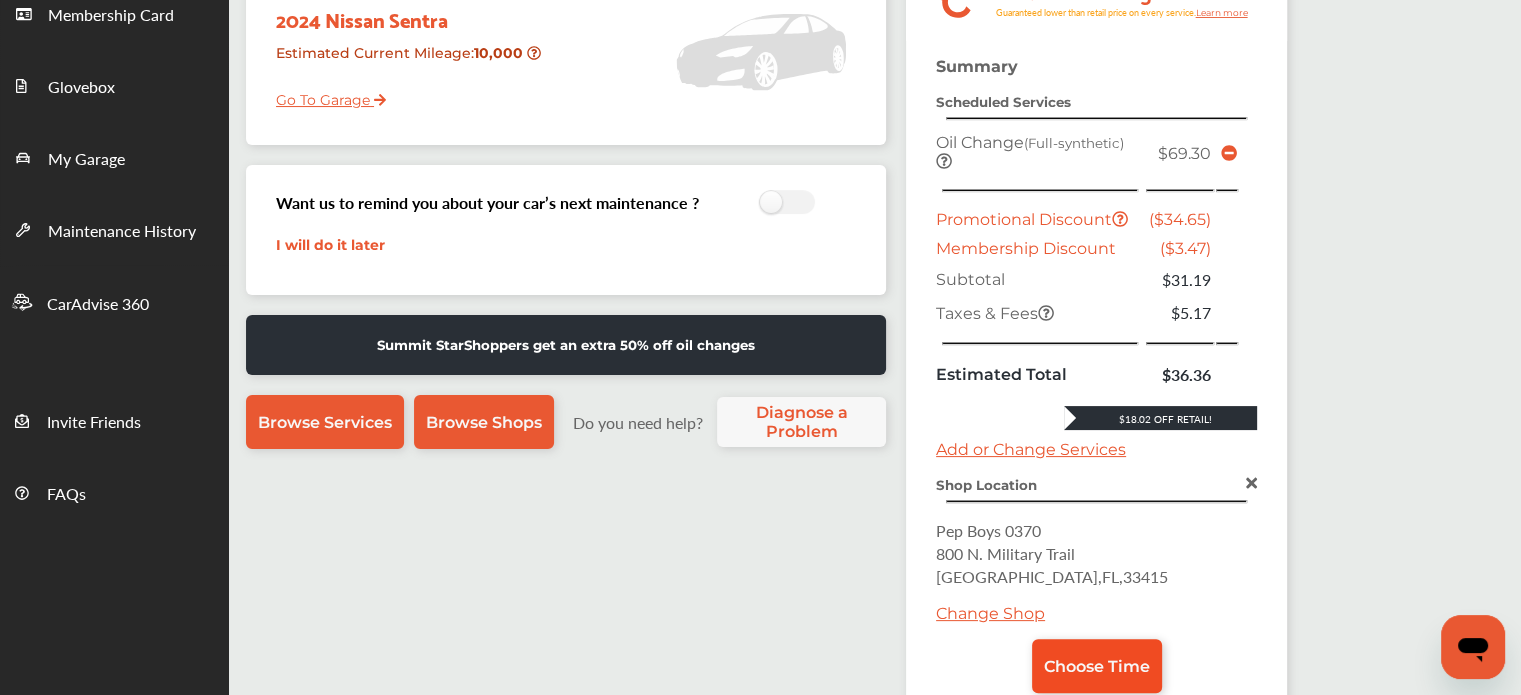 click on "Choose Time" at bounding box center (1097, 666) 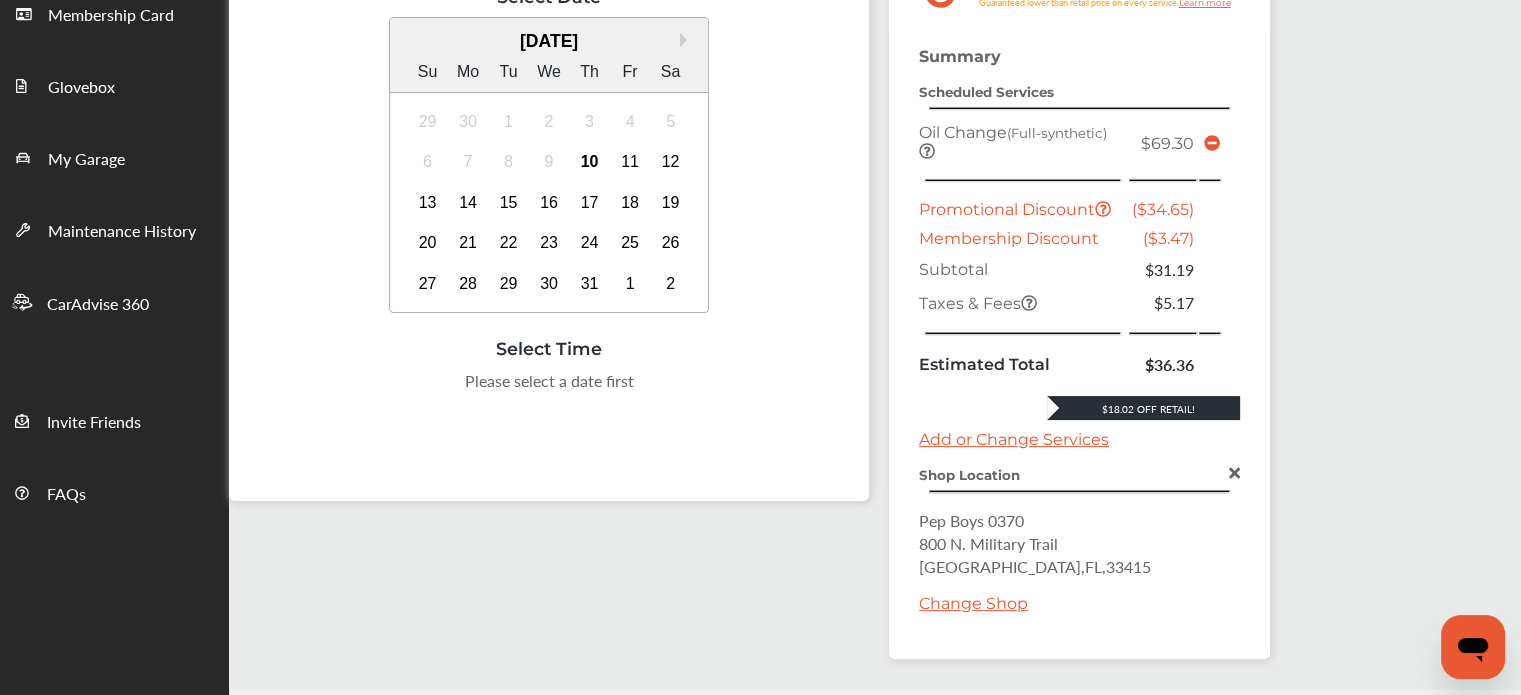 scroll, scrollTop: 0, scrollLeft: 0, axis: both 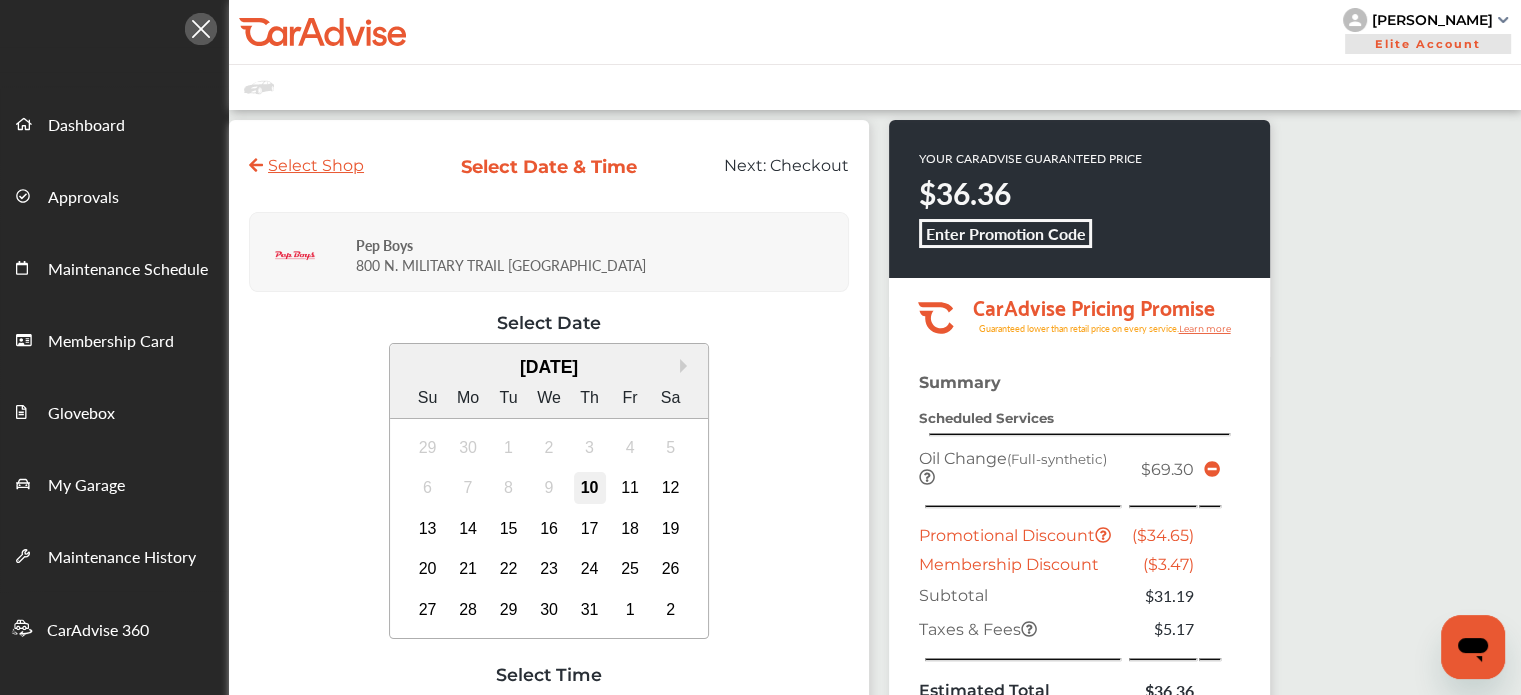 click on "10" at bounding box center (590, 488) 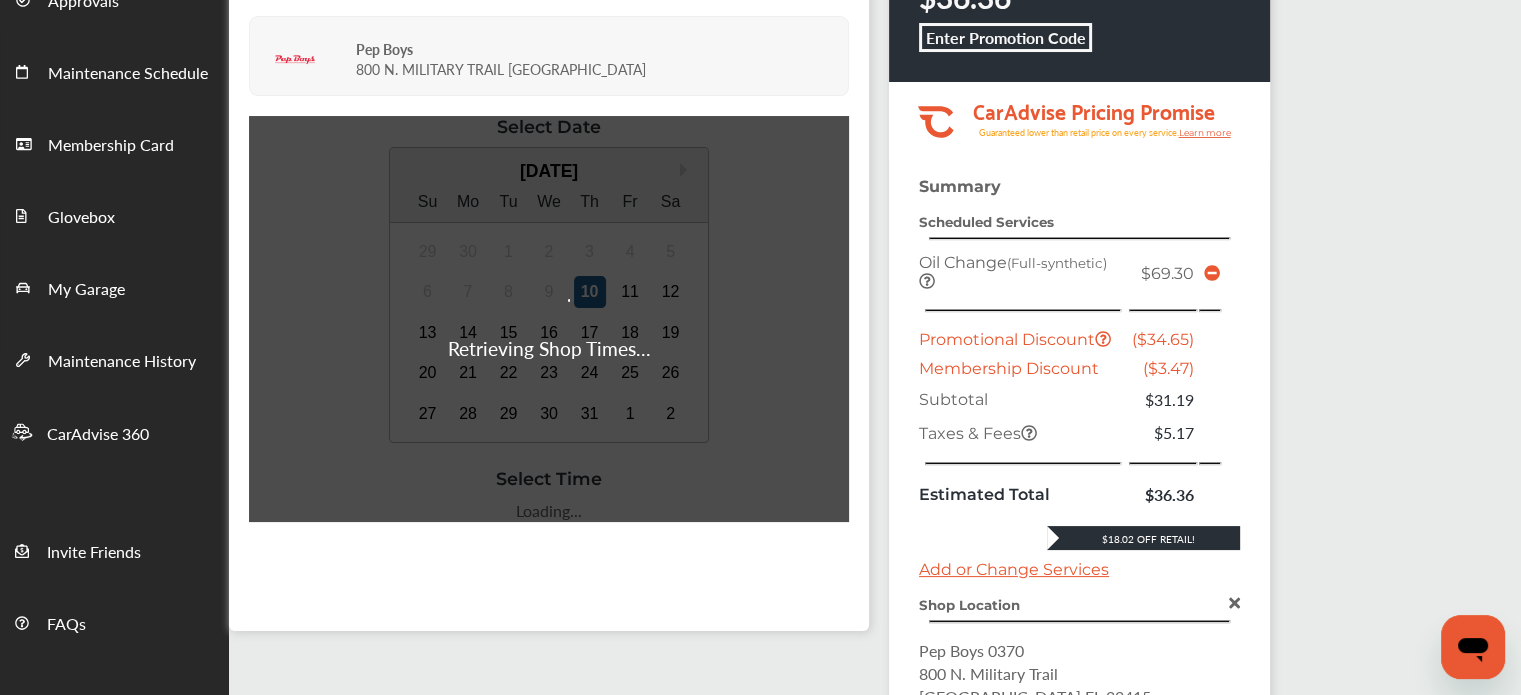 scroll, scrollTop: 204, scrollLeft: 0, axis: vertical 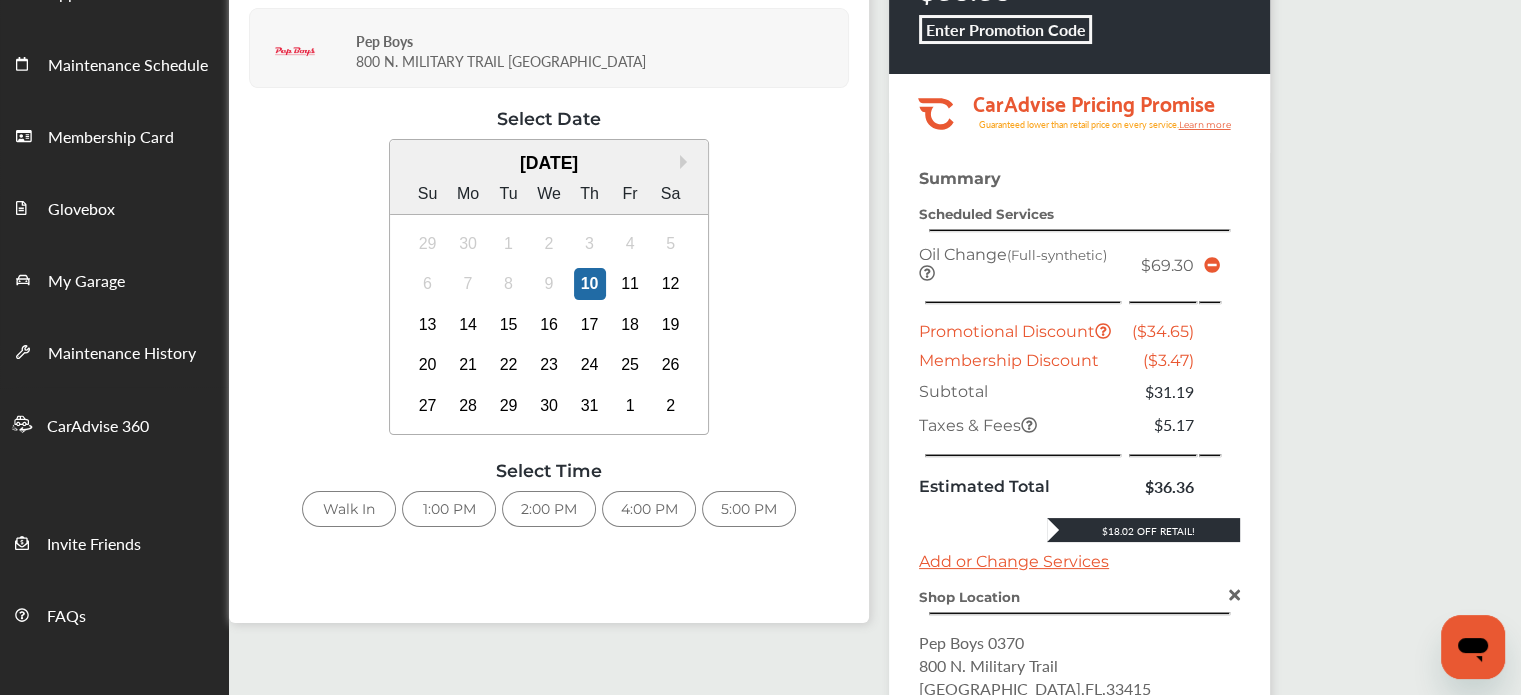 click on "1:00 PM" at bounding box center (449, 509) 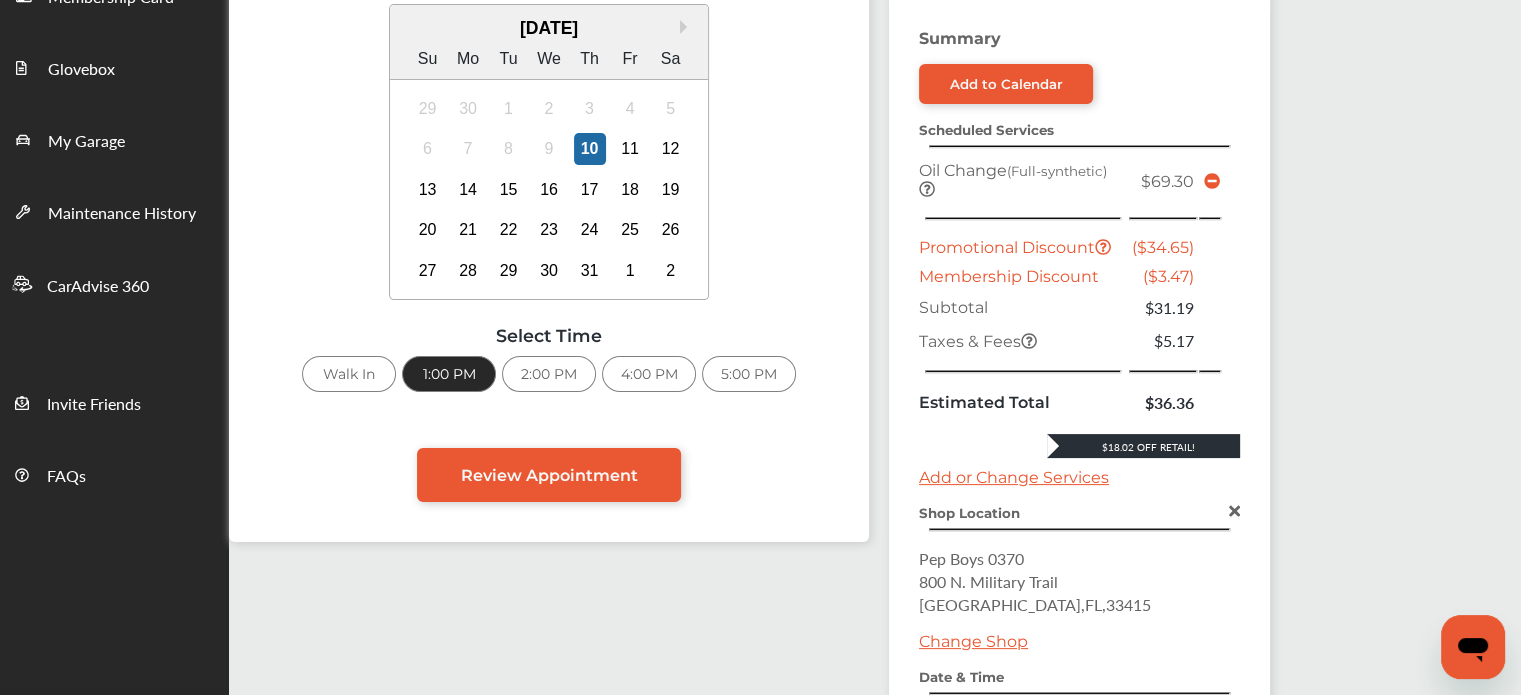 scroll, scrollTop: 348, scrollLeft: 0, axis: vertical 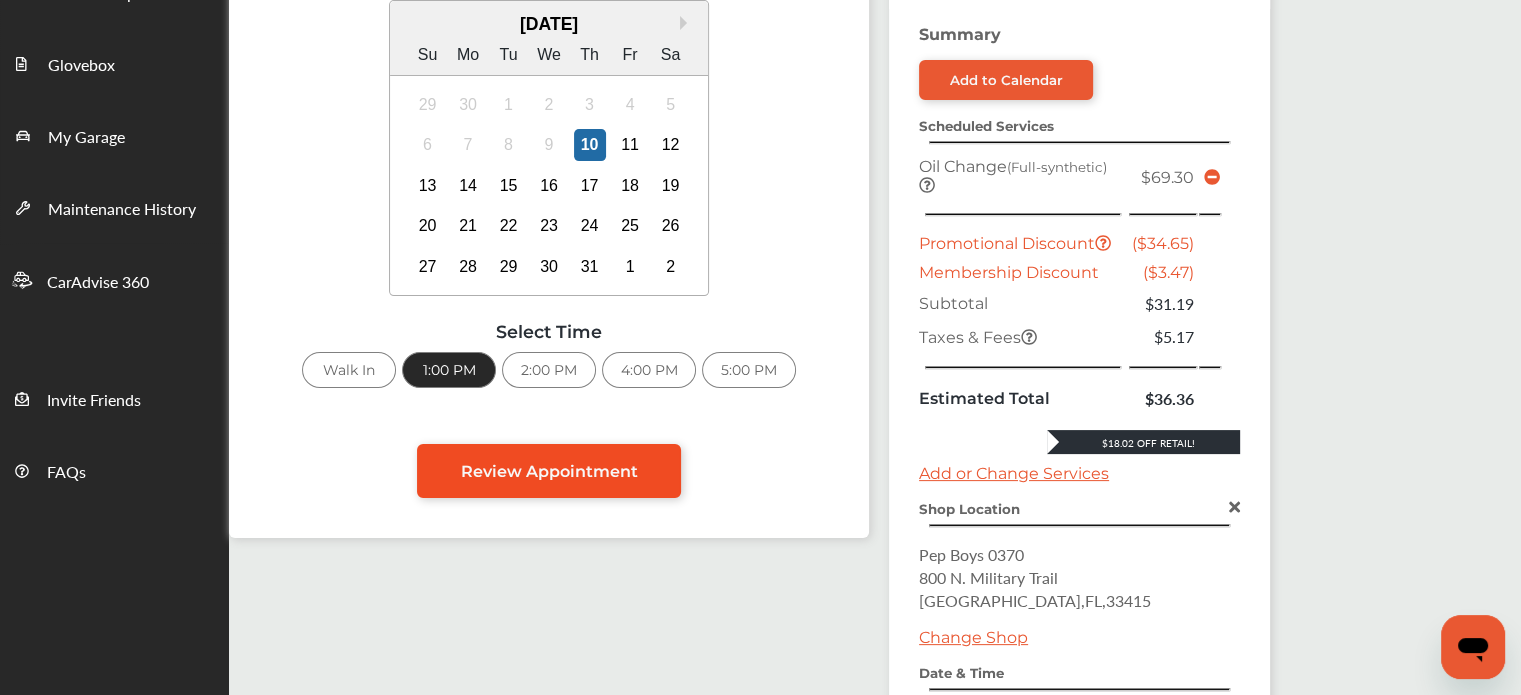 click on "Review Appointment" at bounding box center [549, 471] 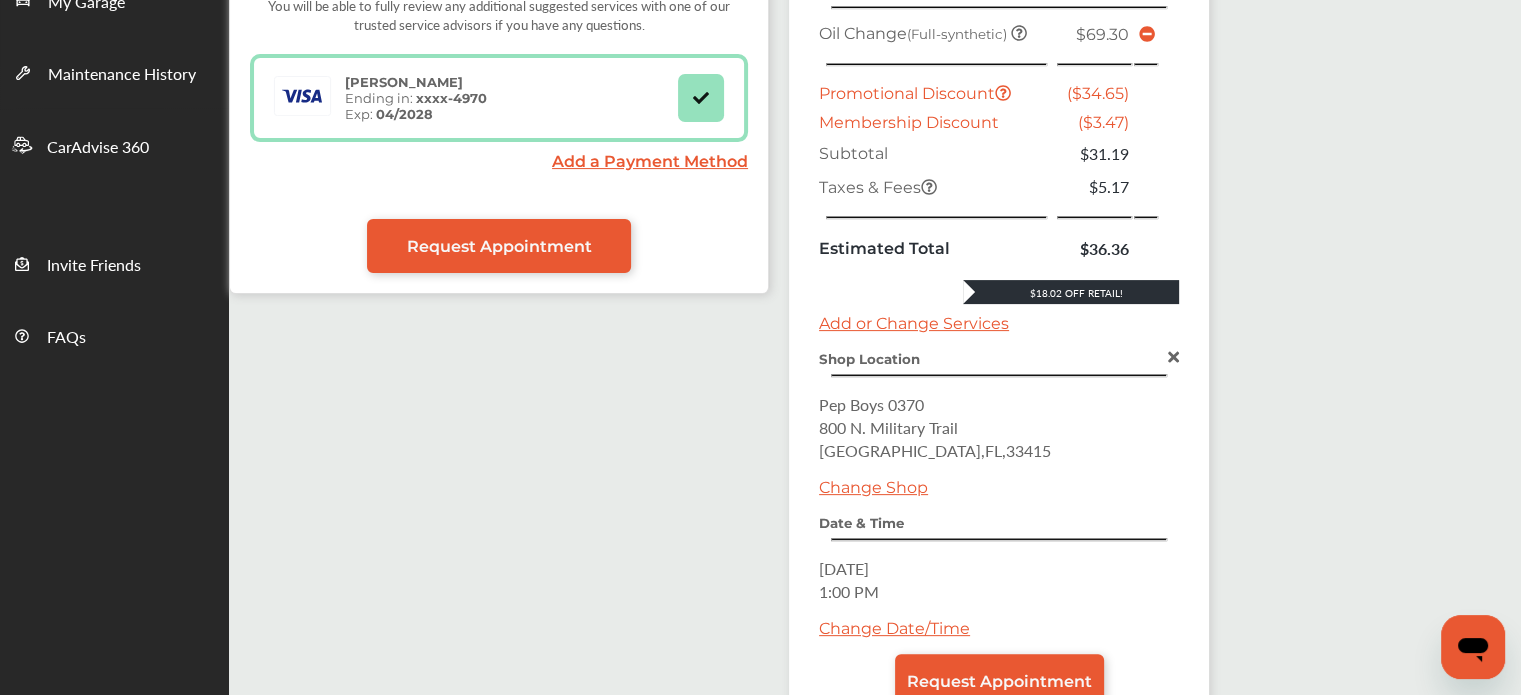 scroll, scrollTop: 494, scrollLeft: 0, axis: vertical 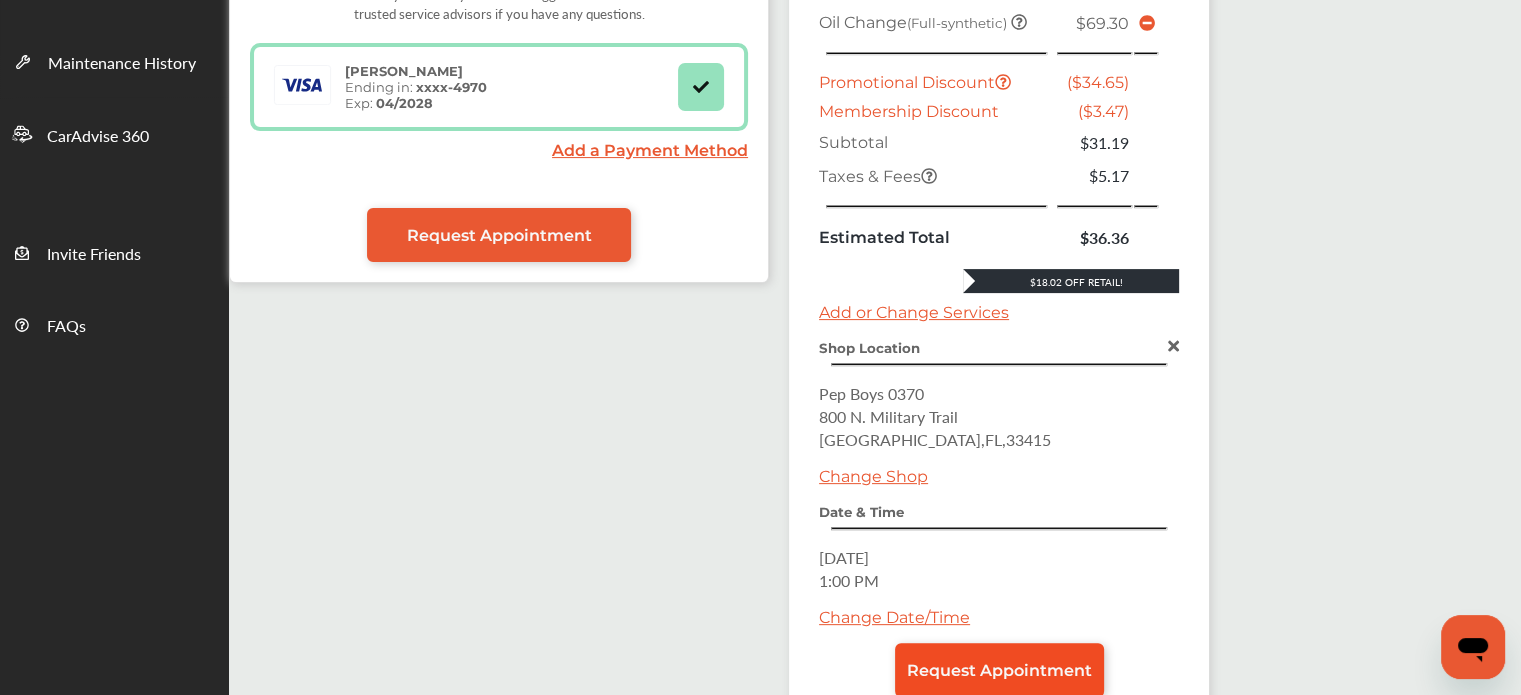 click on "Request Appointment" at bounding box center (999, 670) 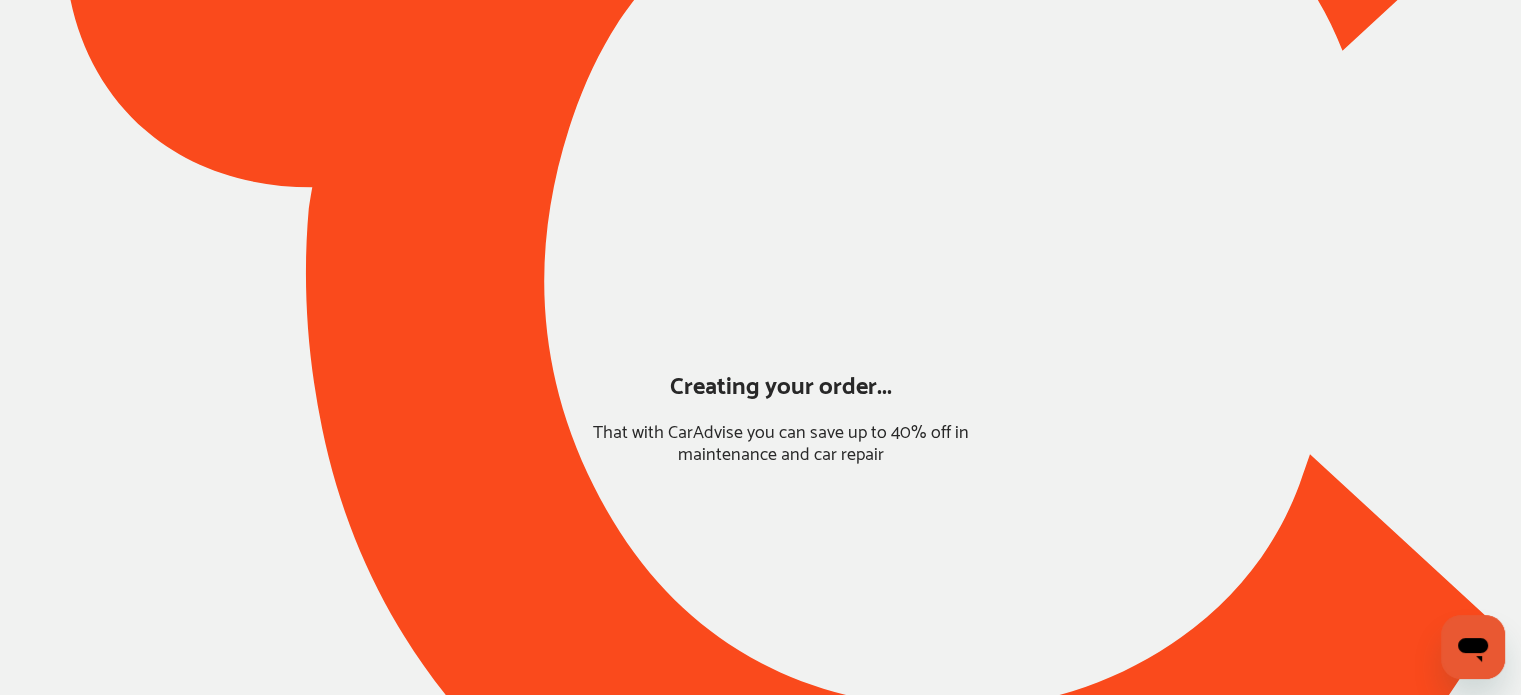 scroll, scrollTop: 157, scrollLeft: 0, axis: vertical 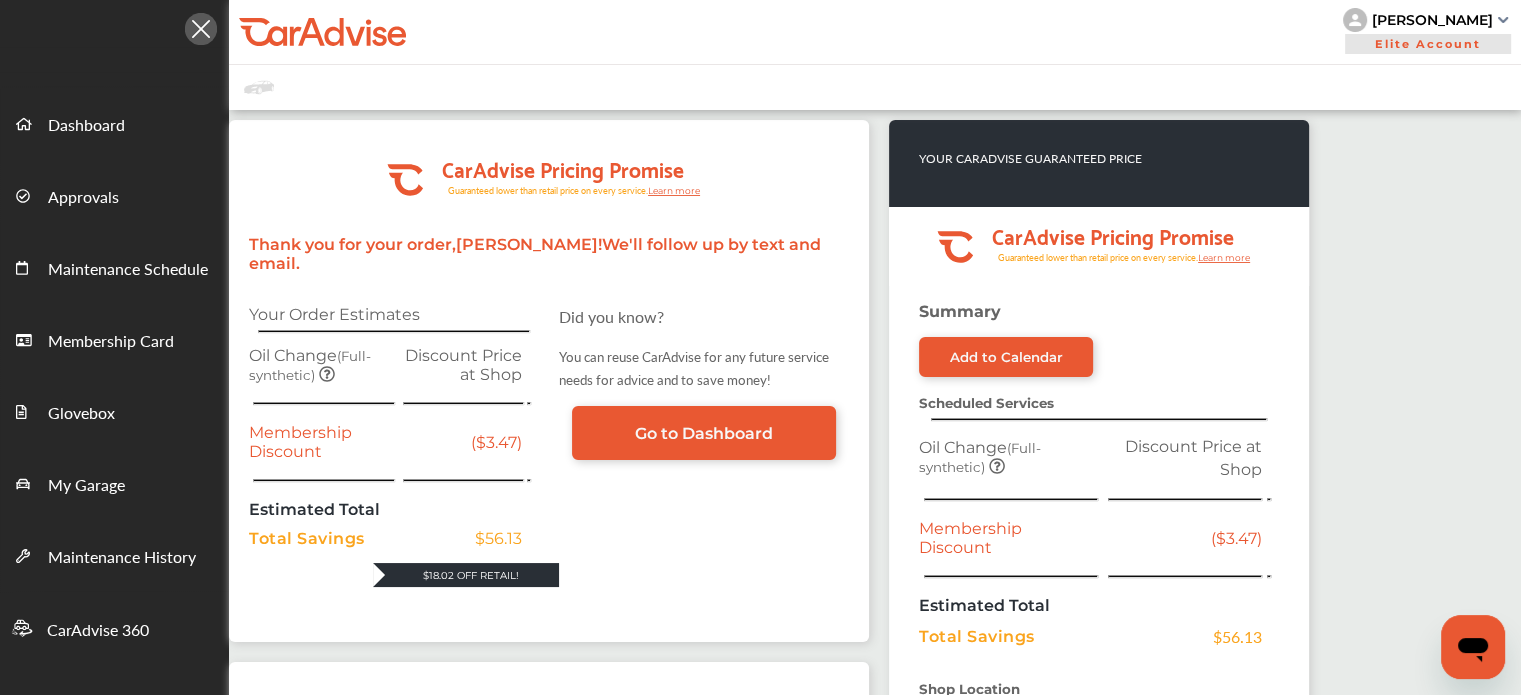 click on "[PERSON_NAME]" at bounding box center (1432, 20) 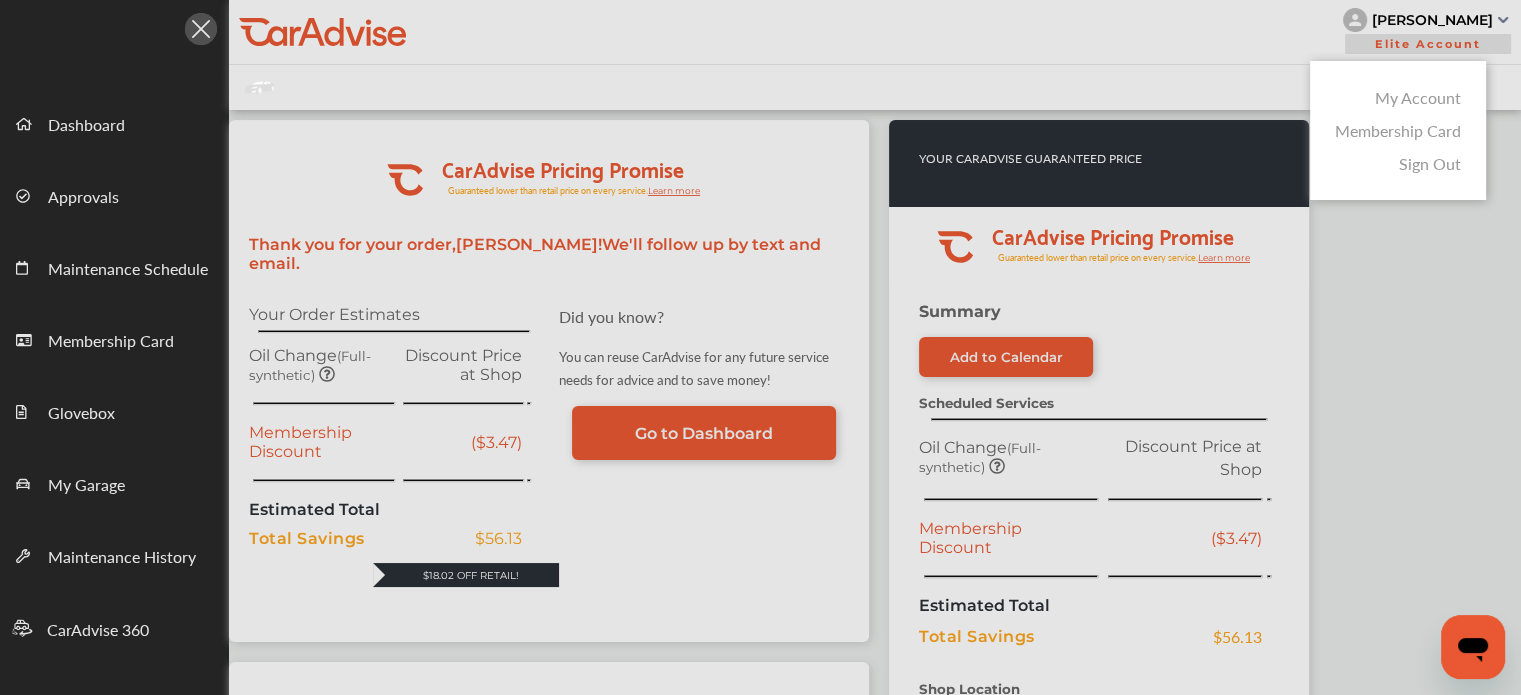 click on "My Account" at bounding box center [1418, 97] 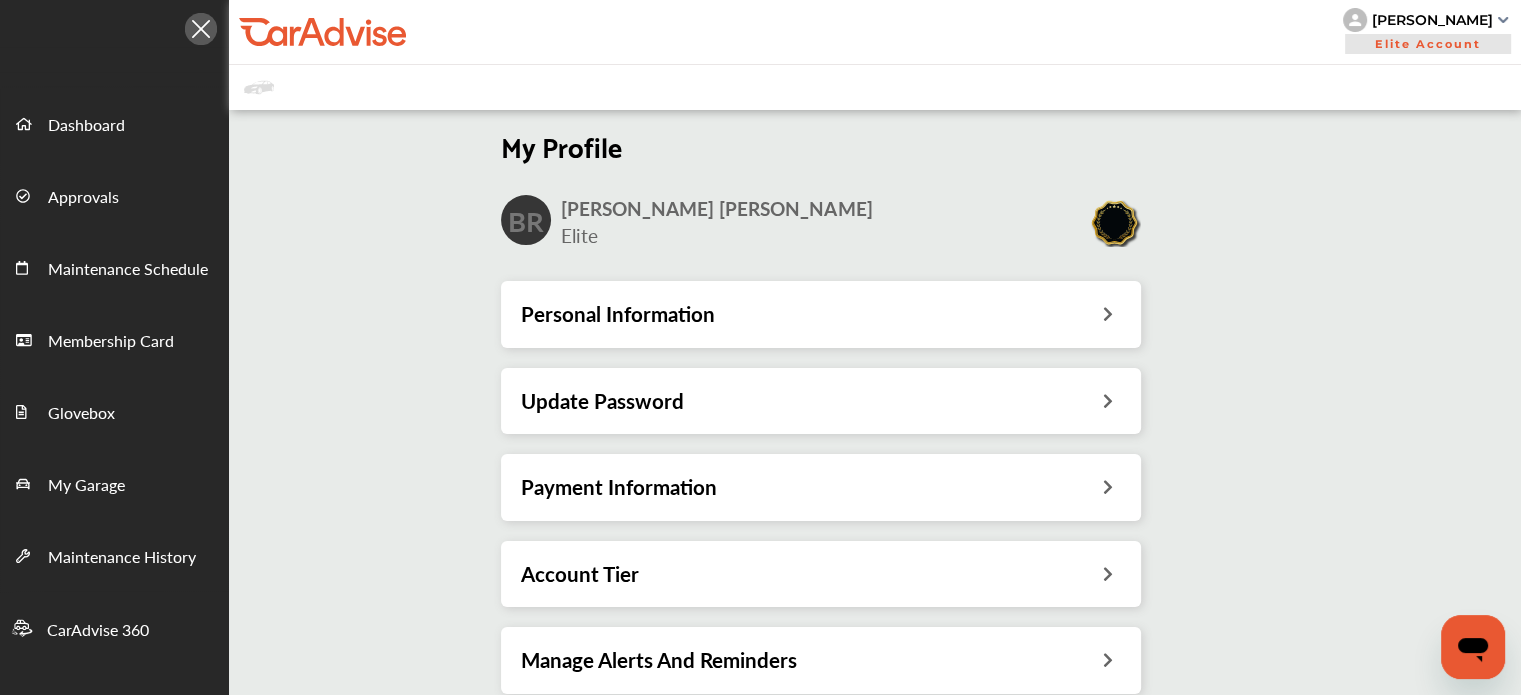 click on "Payment Information" at bounding box center (821, 487) 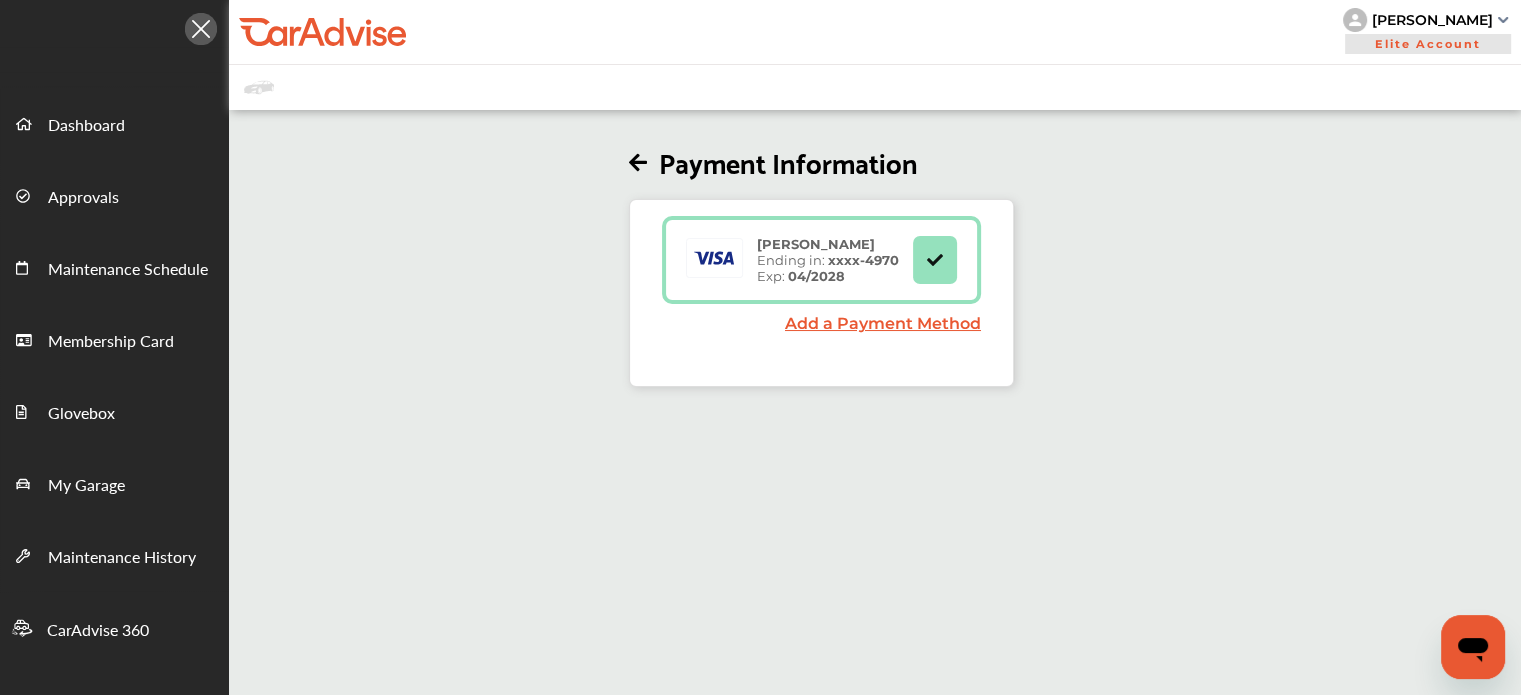 click on "[PERSON_NAME]" at bounding box center [1432, 20] 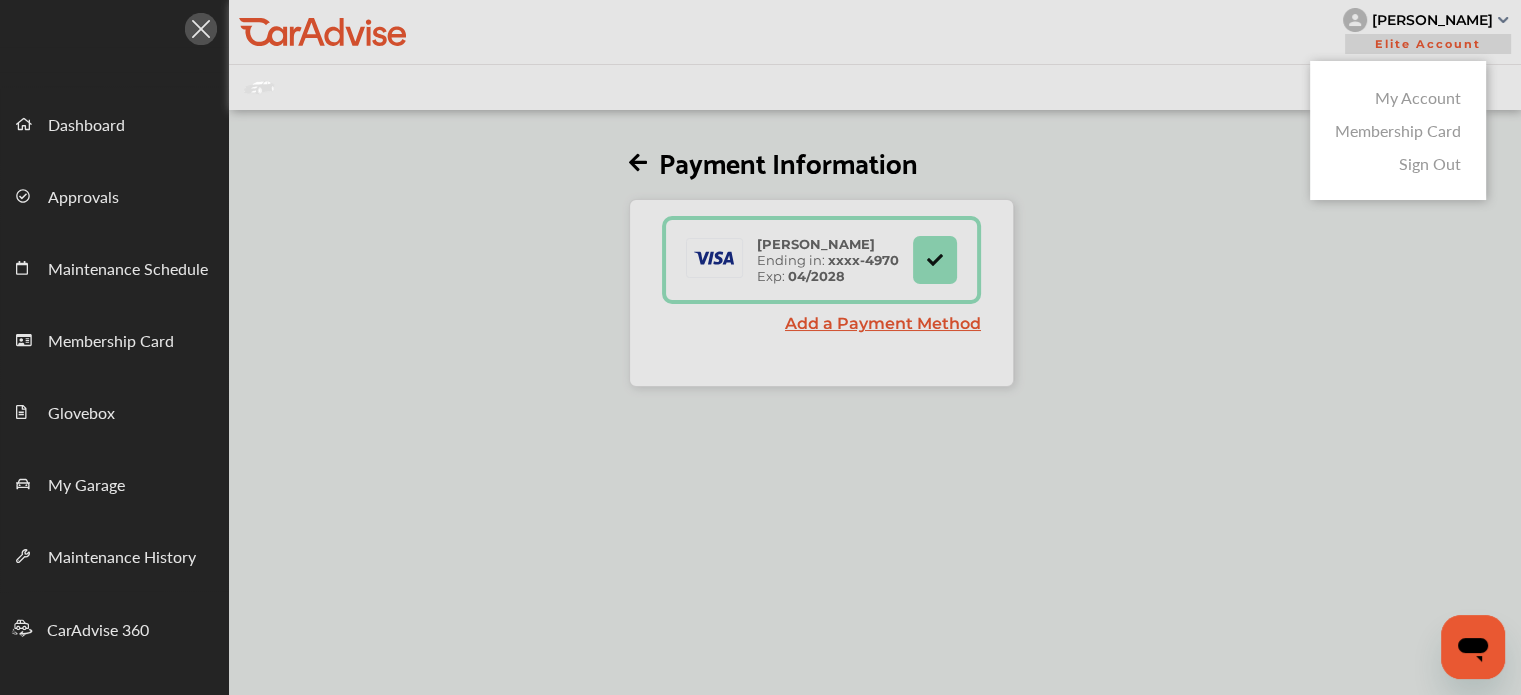 click on "My Account" at bounding box center (1418, 97) 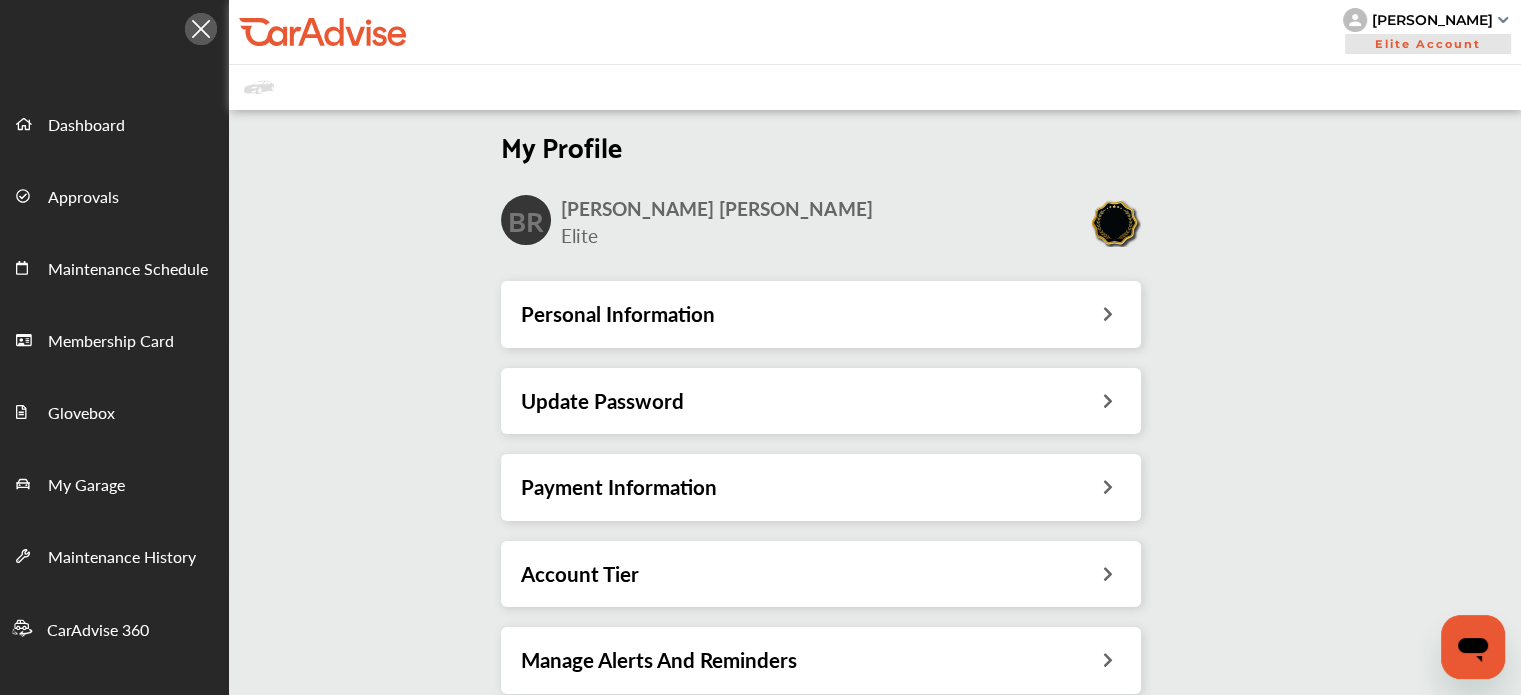click on "Personal Information" at bounding box center (821, 314) 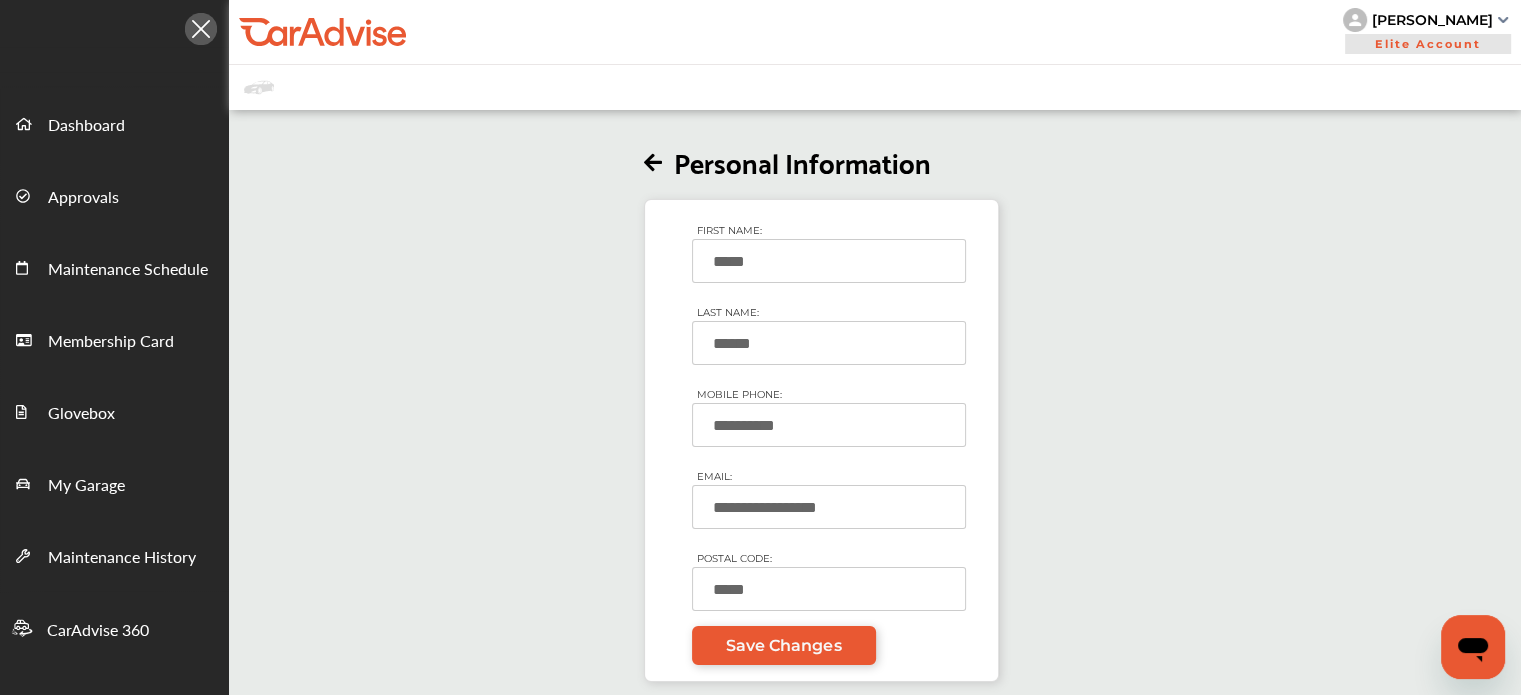 click on "**********" at bounding box center (829, 425) 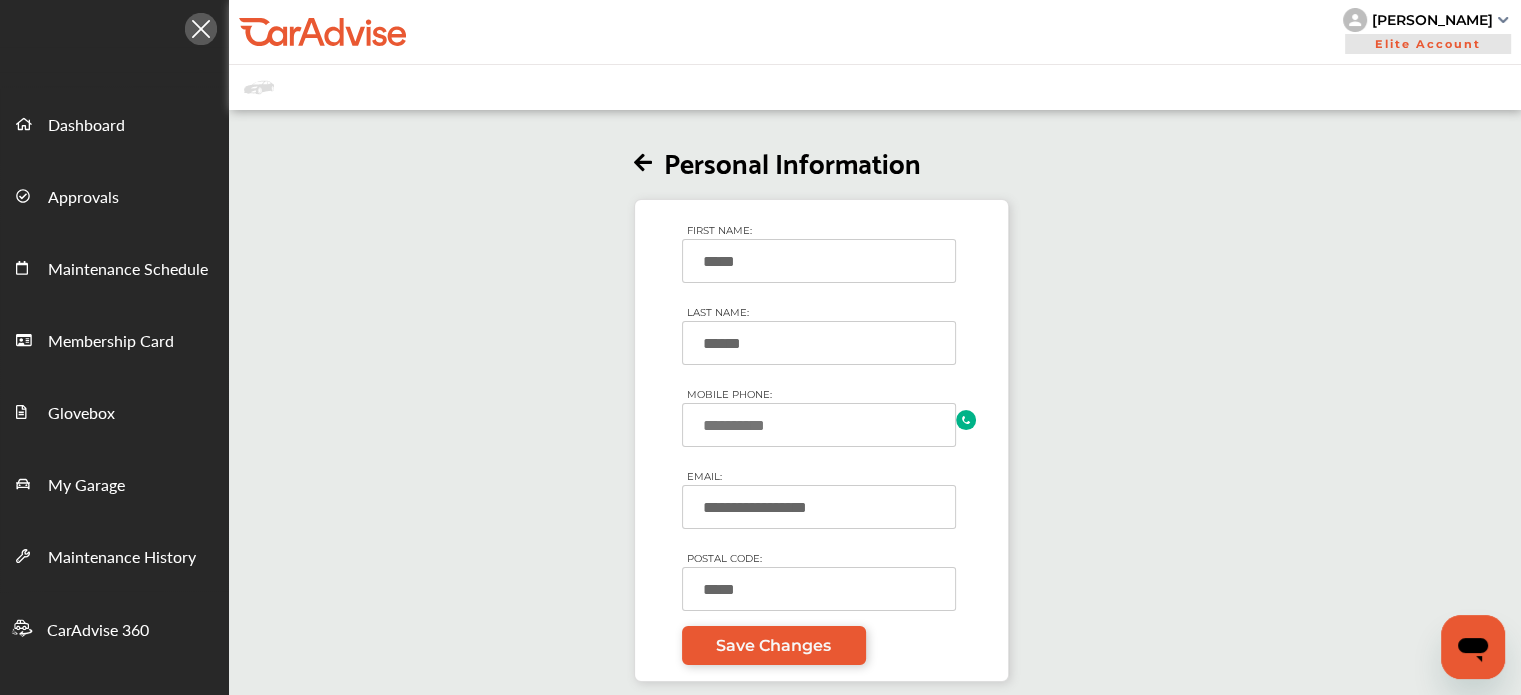 paste on "**********" 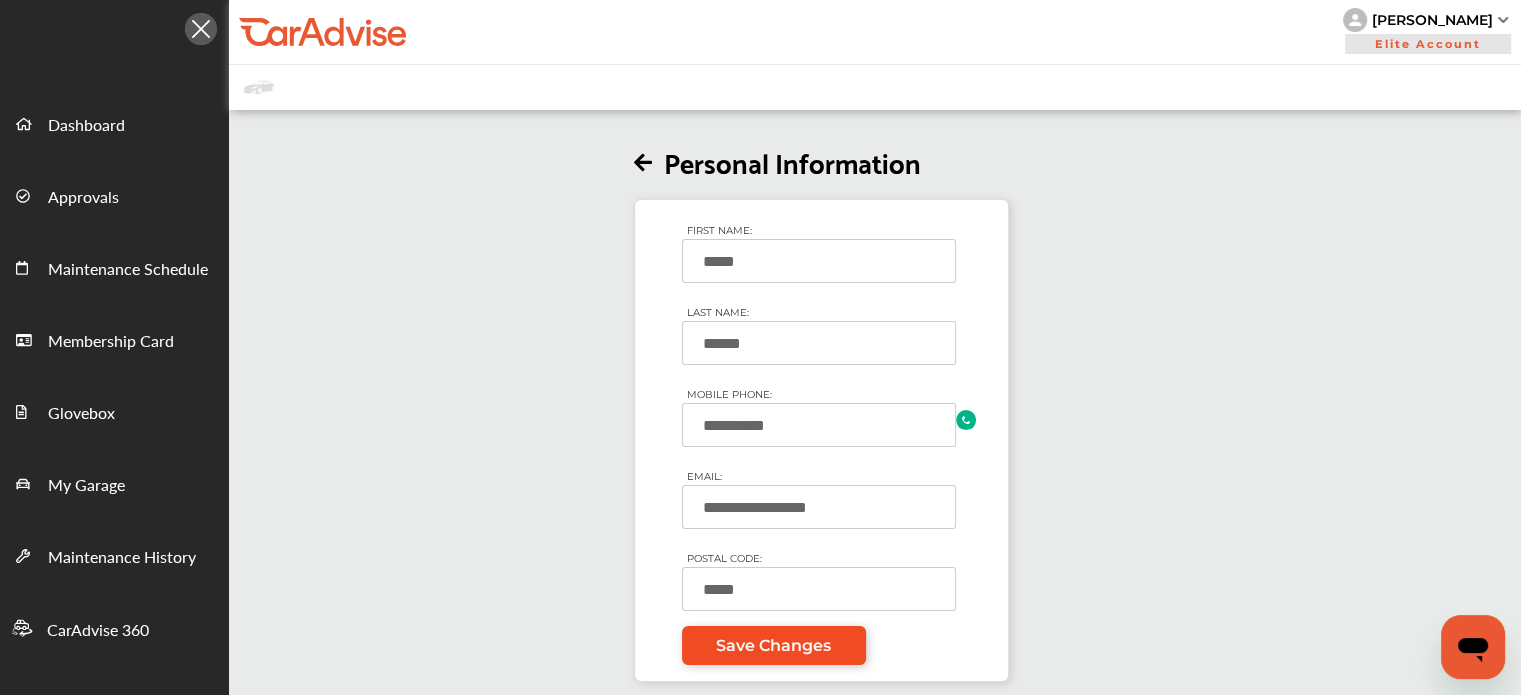 type on "**********" 